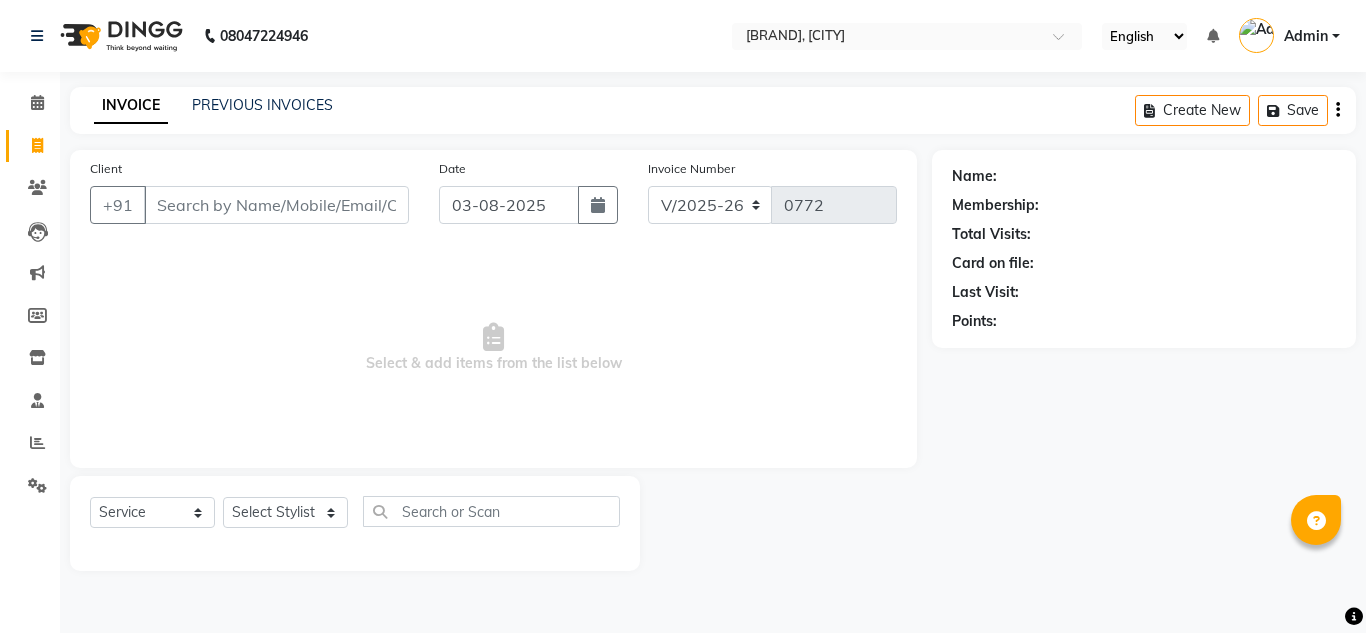 select on "4941" 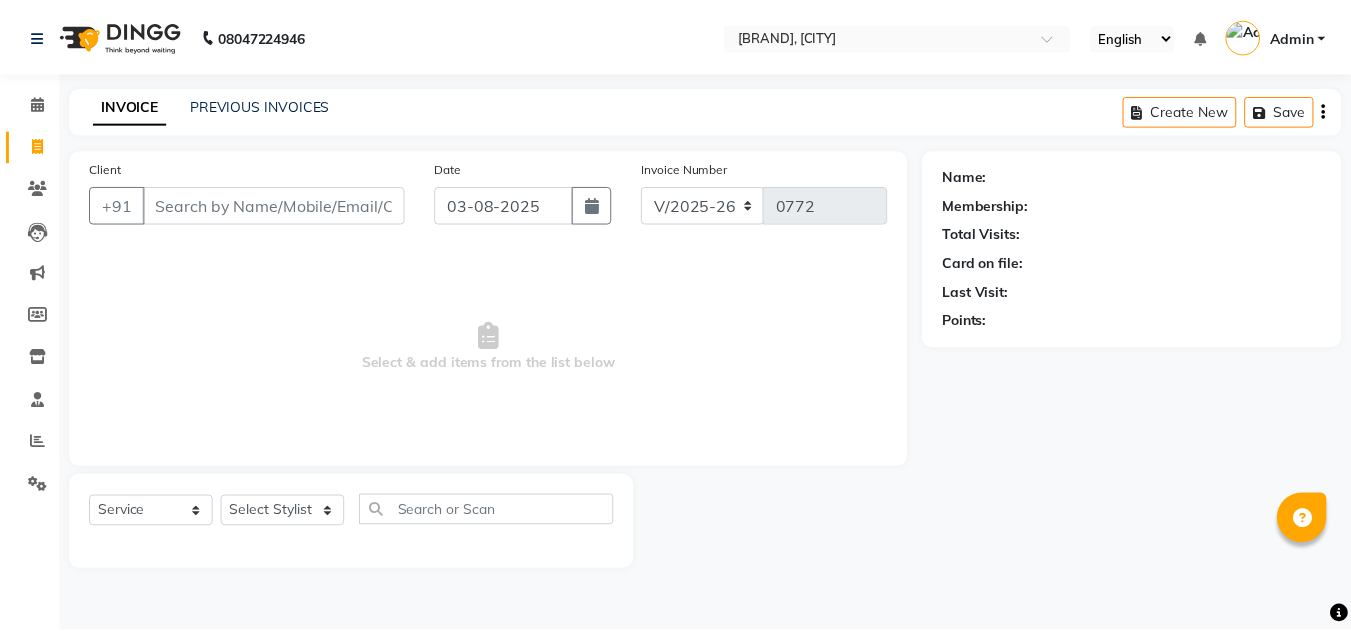 scroll, scrollTop: 0, scrollLeft: 0, axis: both 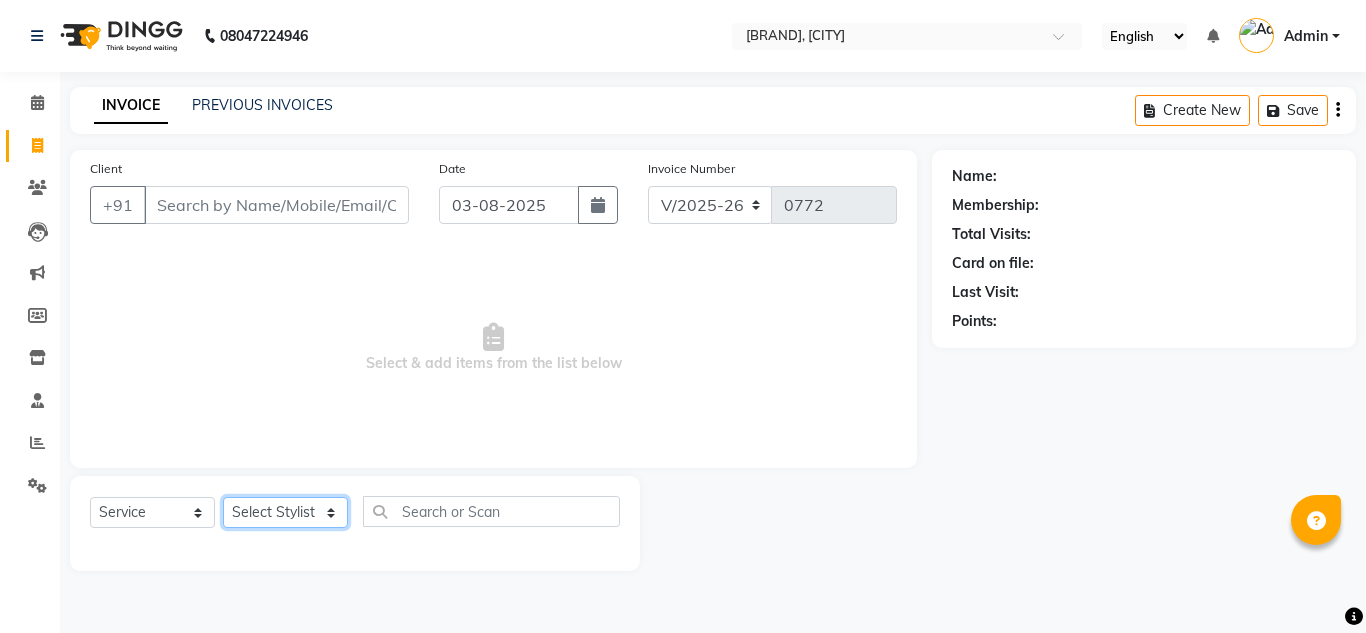 click on "Select Stylist H Robinson Keivom Khushi Krisha Manoranjan Neeta Sonkar Padmini Pradip Praksh Sharma Rakshu Roshni" 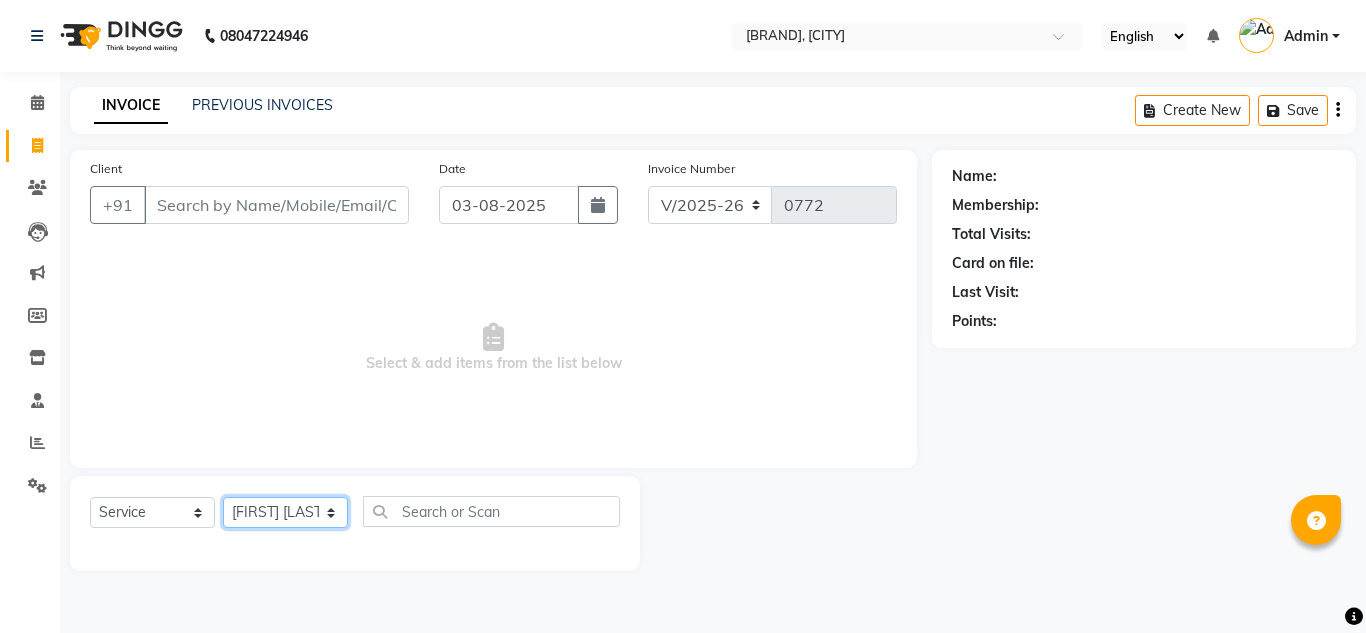 click on "Select Stylist H Robinson Keivom Khushi Krisha Manoranjan Neeta Sonkar Padmini Pradip Praksh Sharma Rakshu Roshni" 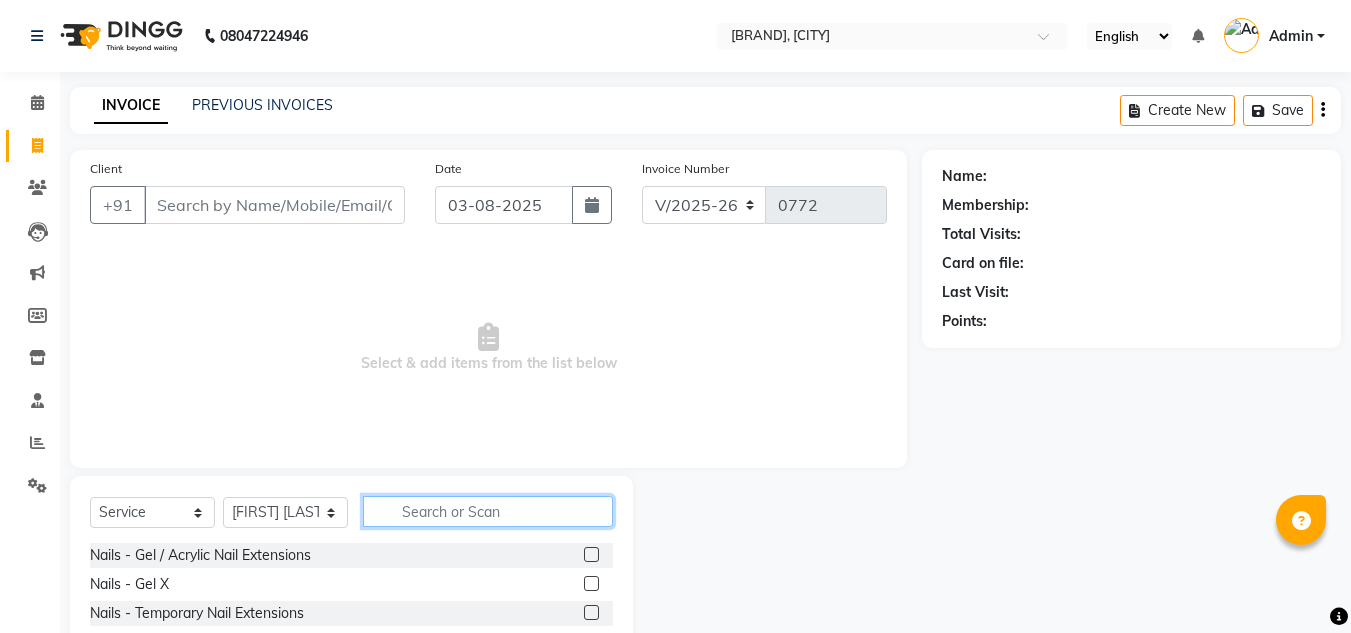 click 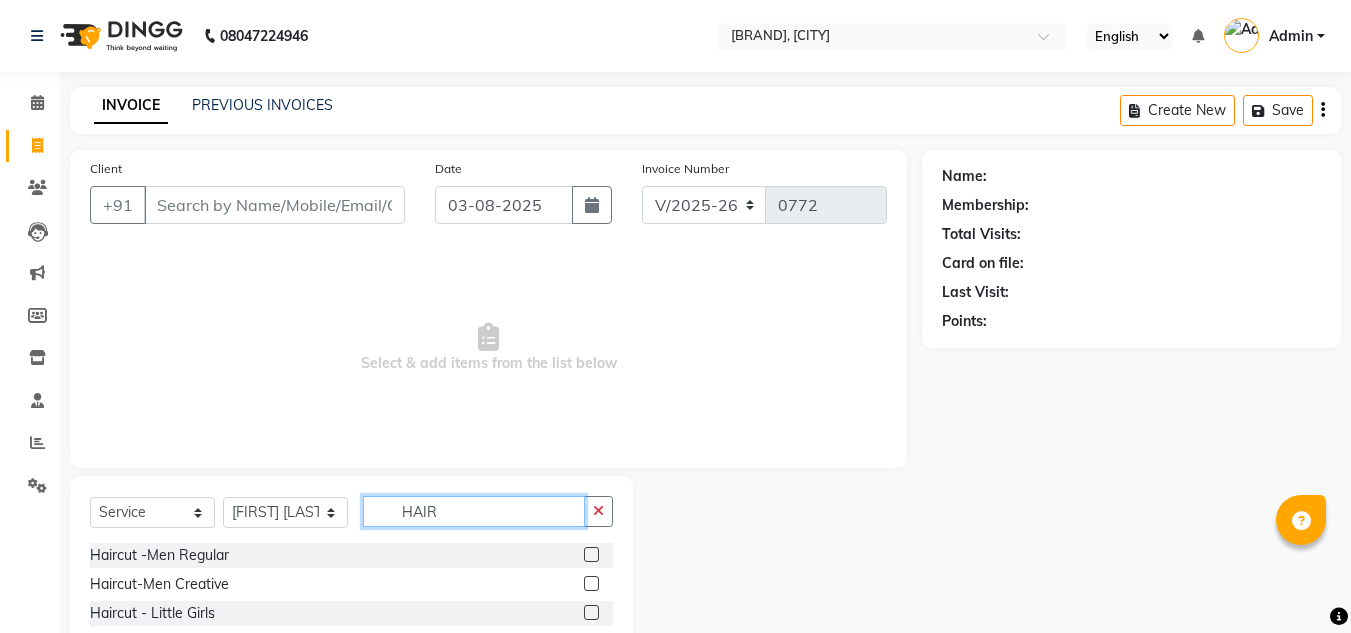 scroll, scrollTop: 168, scrollLeft: 0, axis: vertical 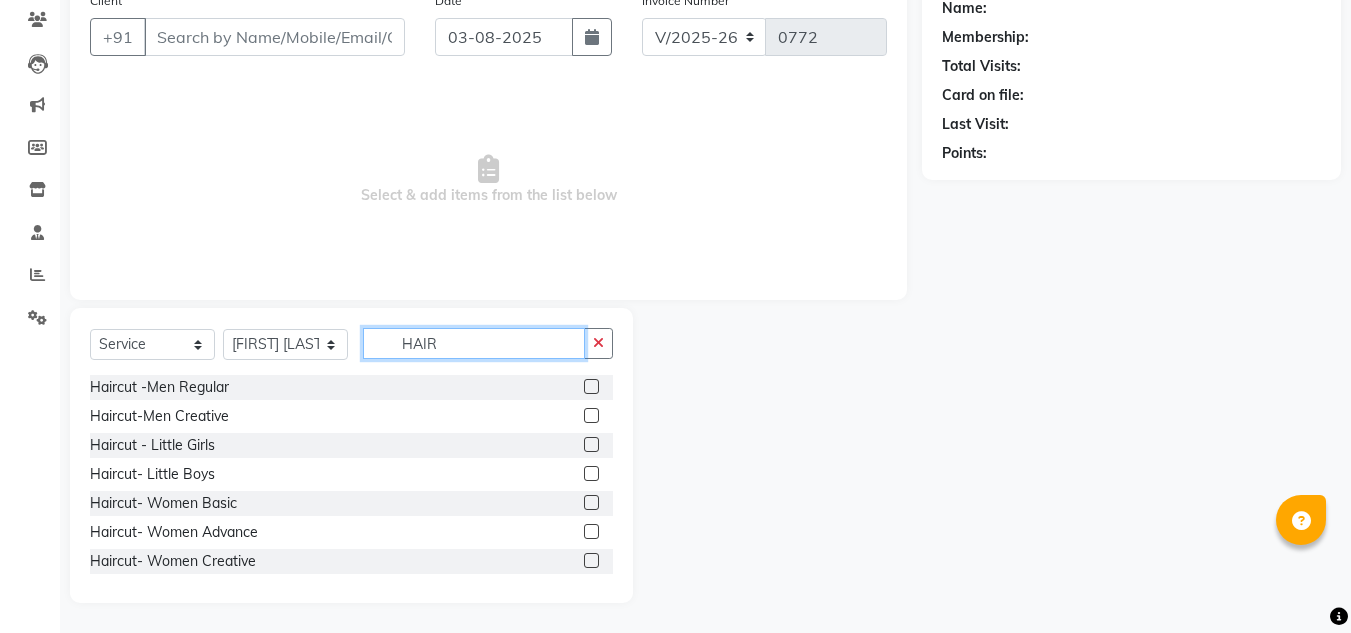 type on "HAIR" 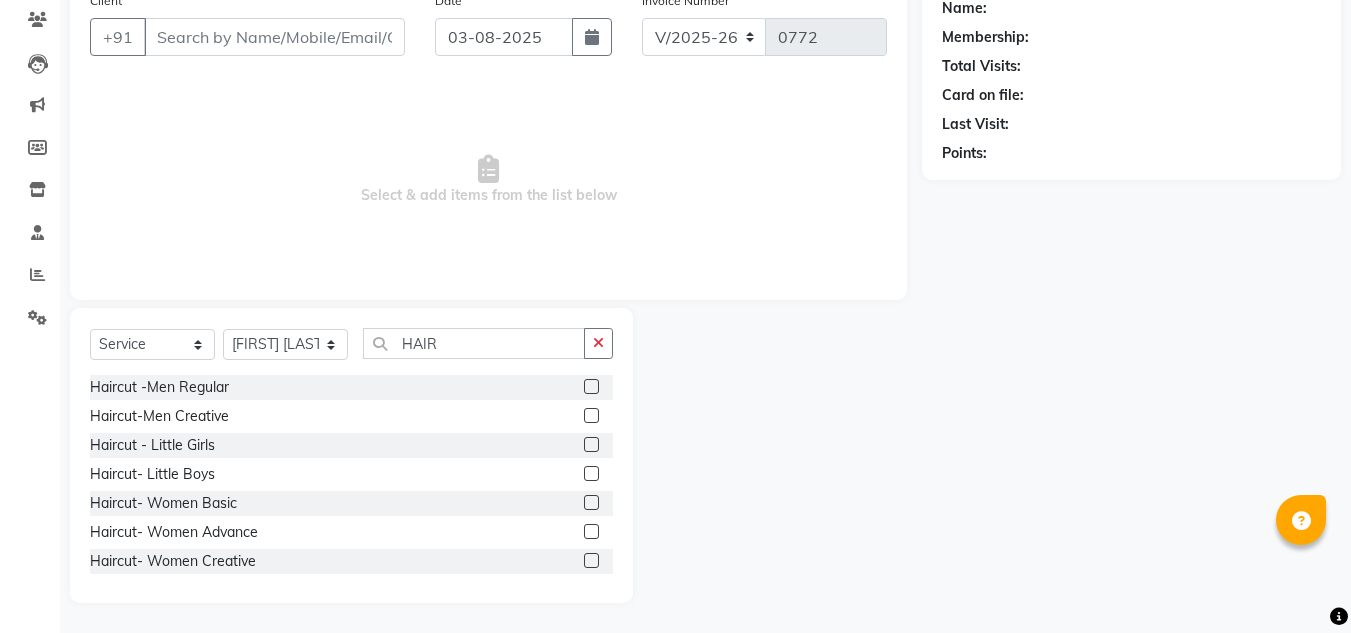 click 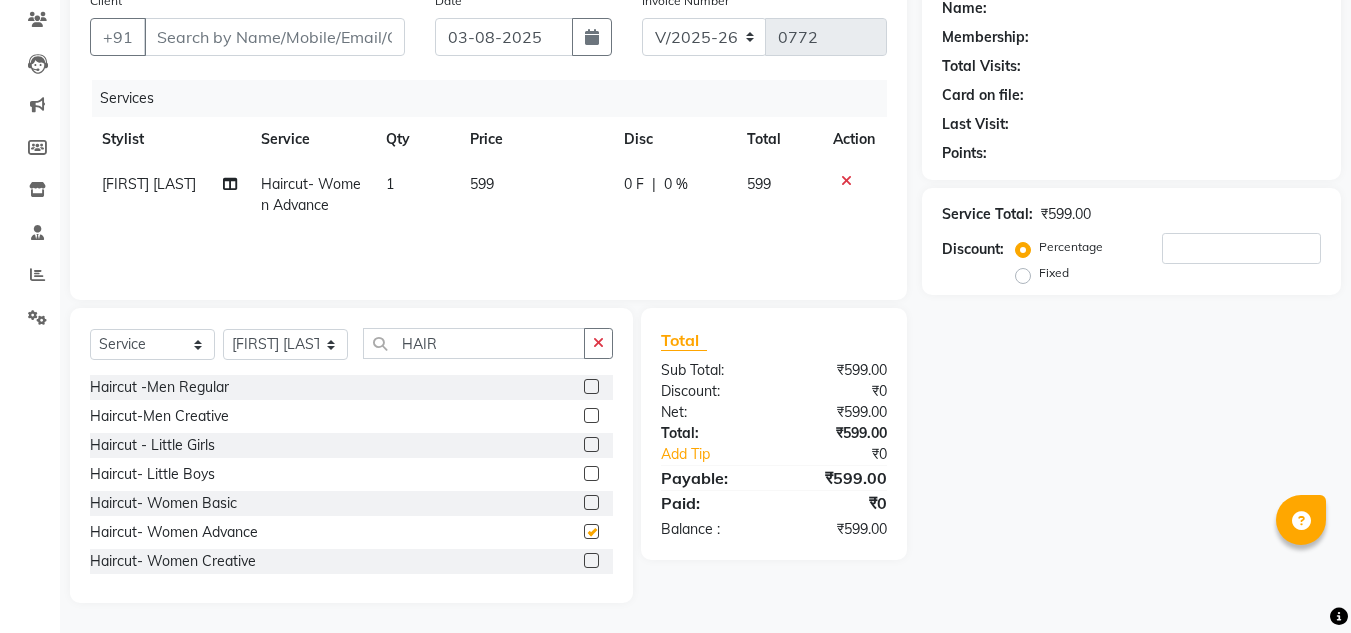 checkbox on "false" 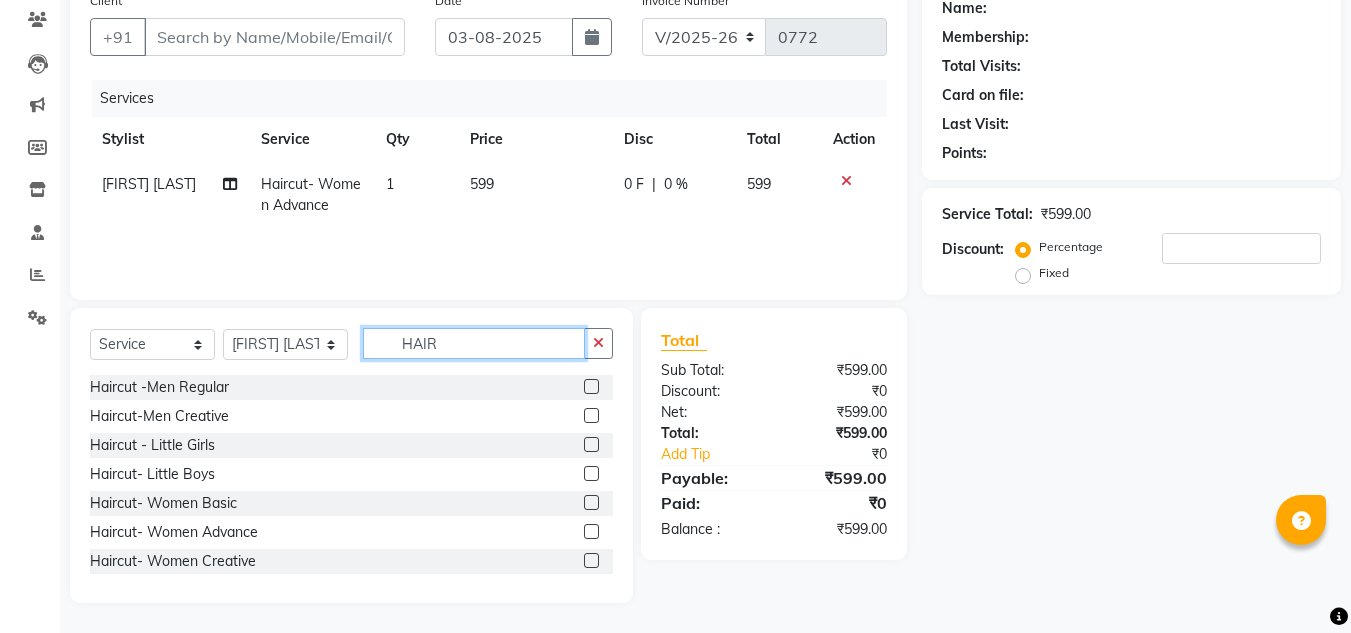 click on "HAIR" 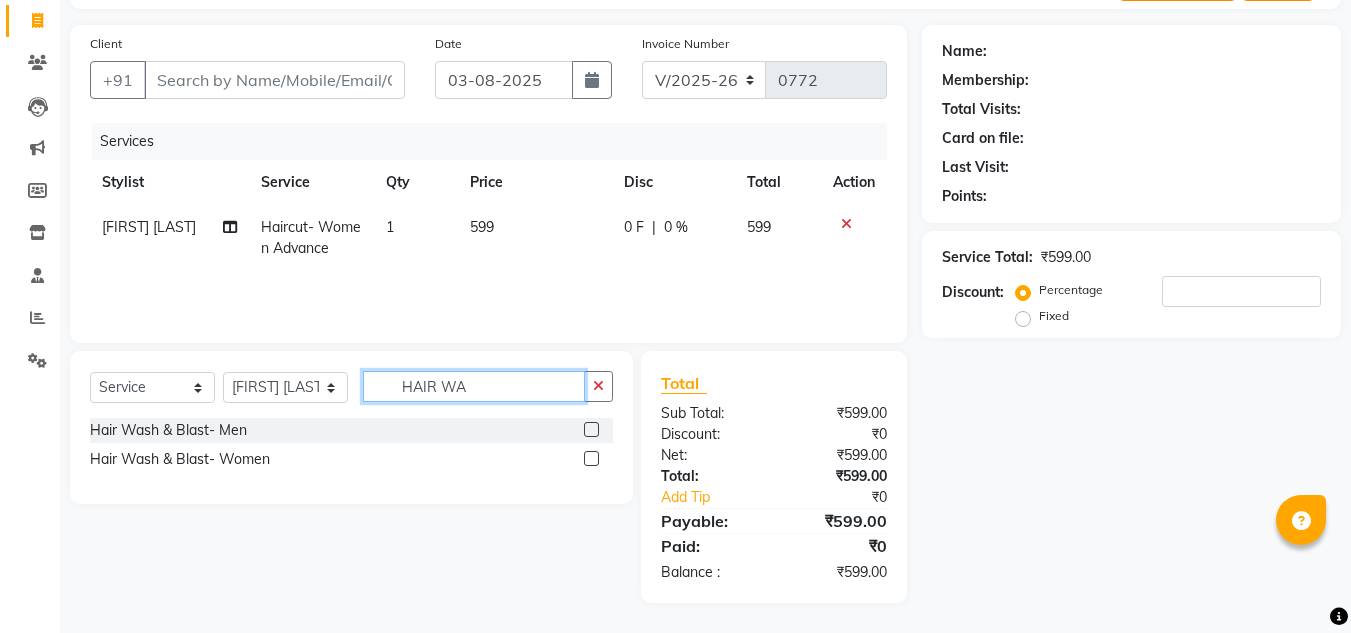 scroll, scrollTop: 125, scrollLeft: 0, axis: vertical 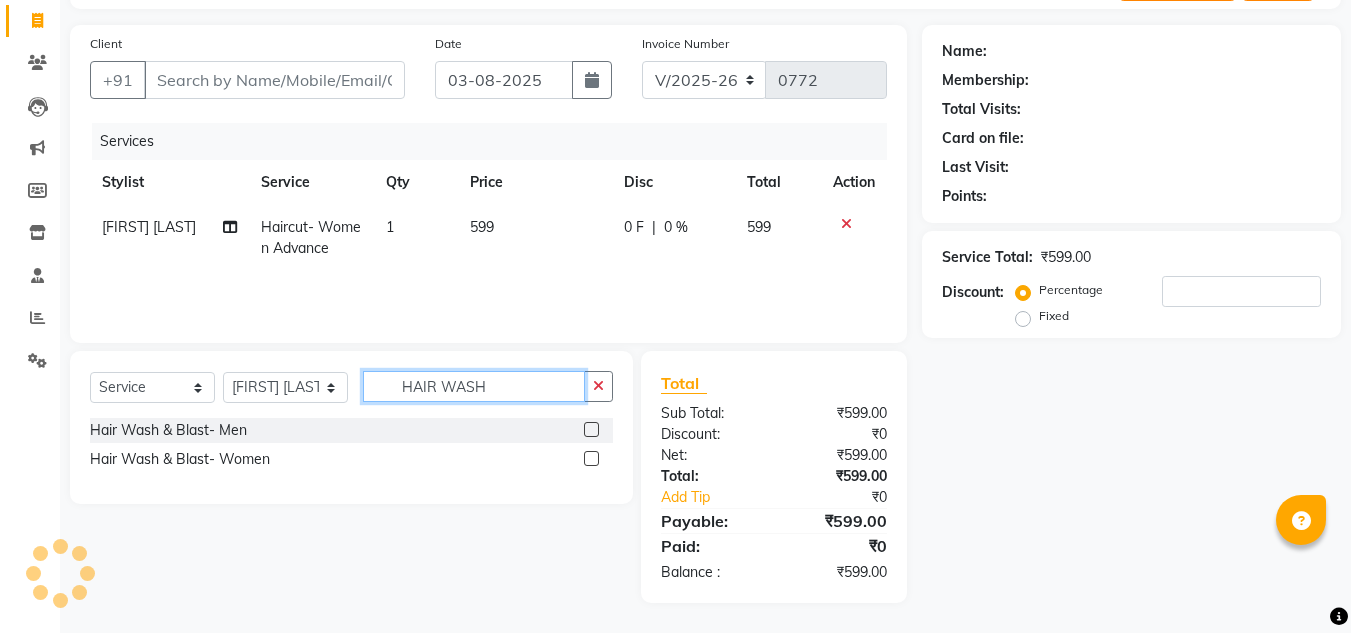 type on "HAIR WASH" 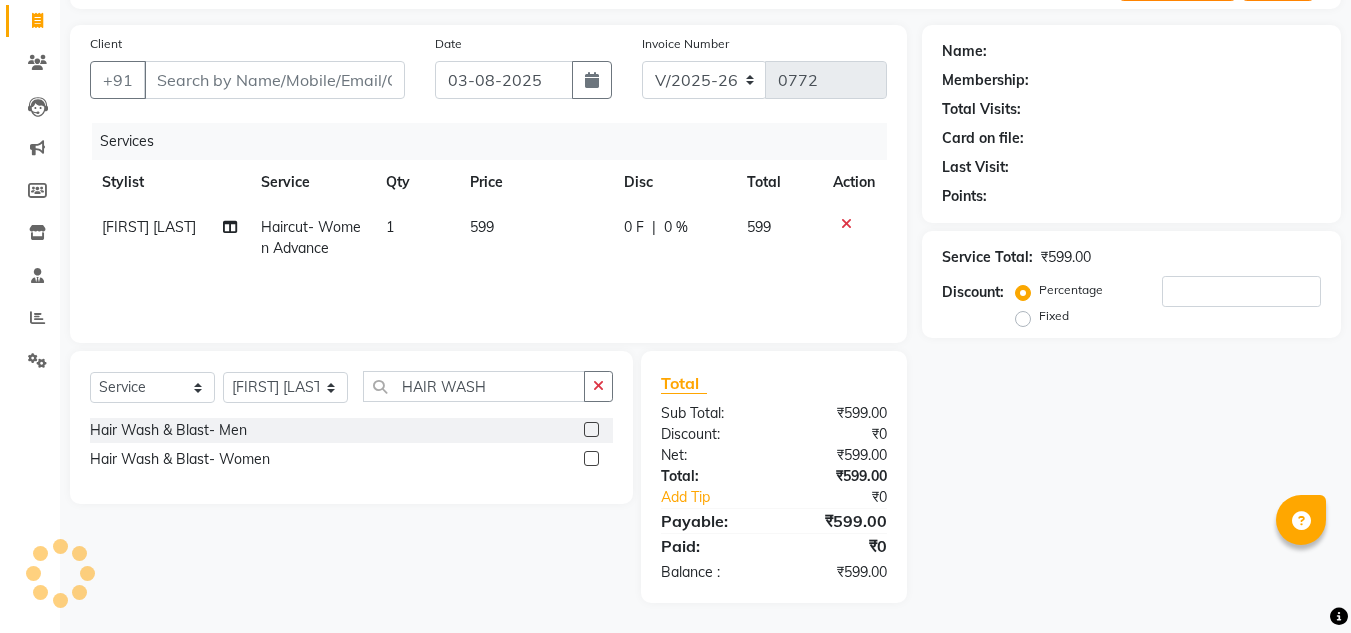 click 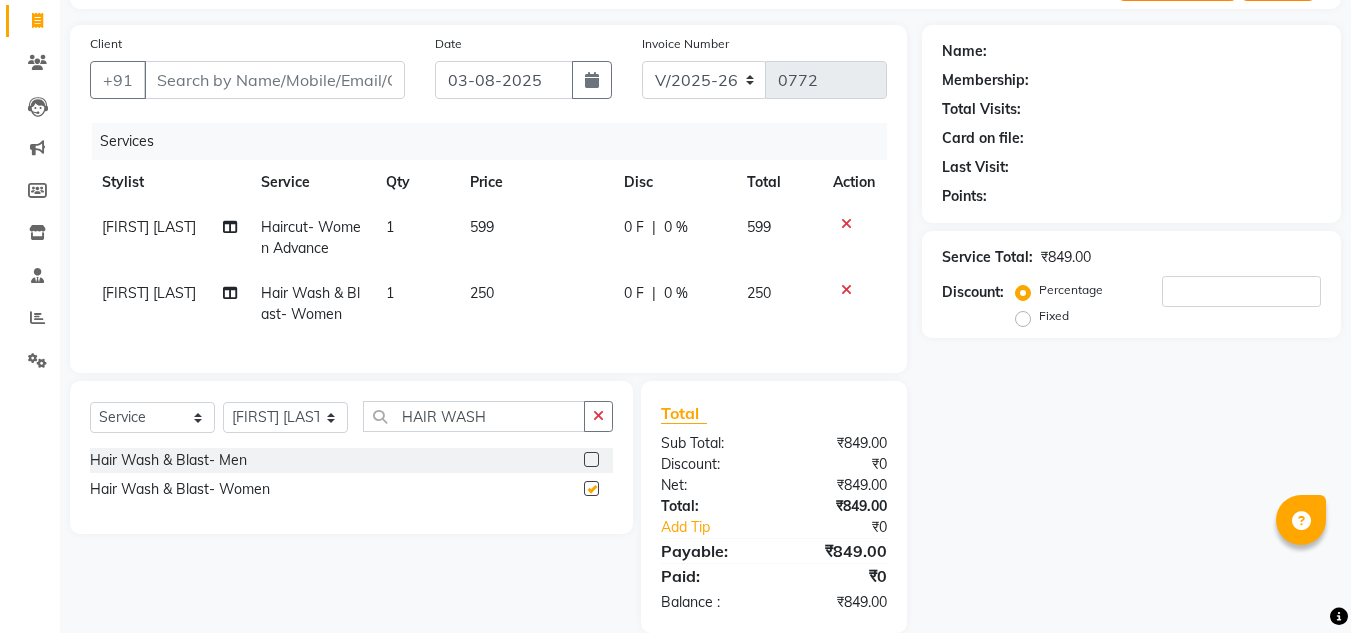 checkbox on "false" 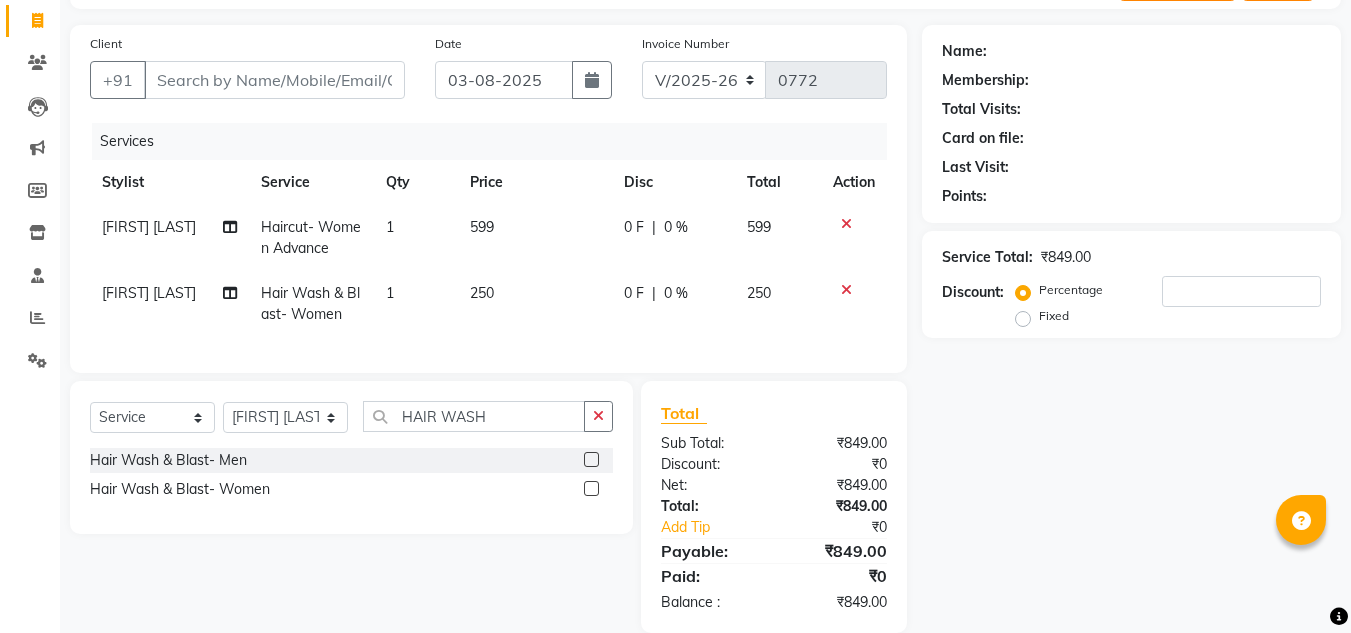 click on "250" 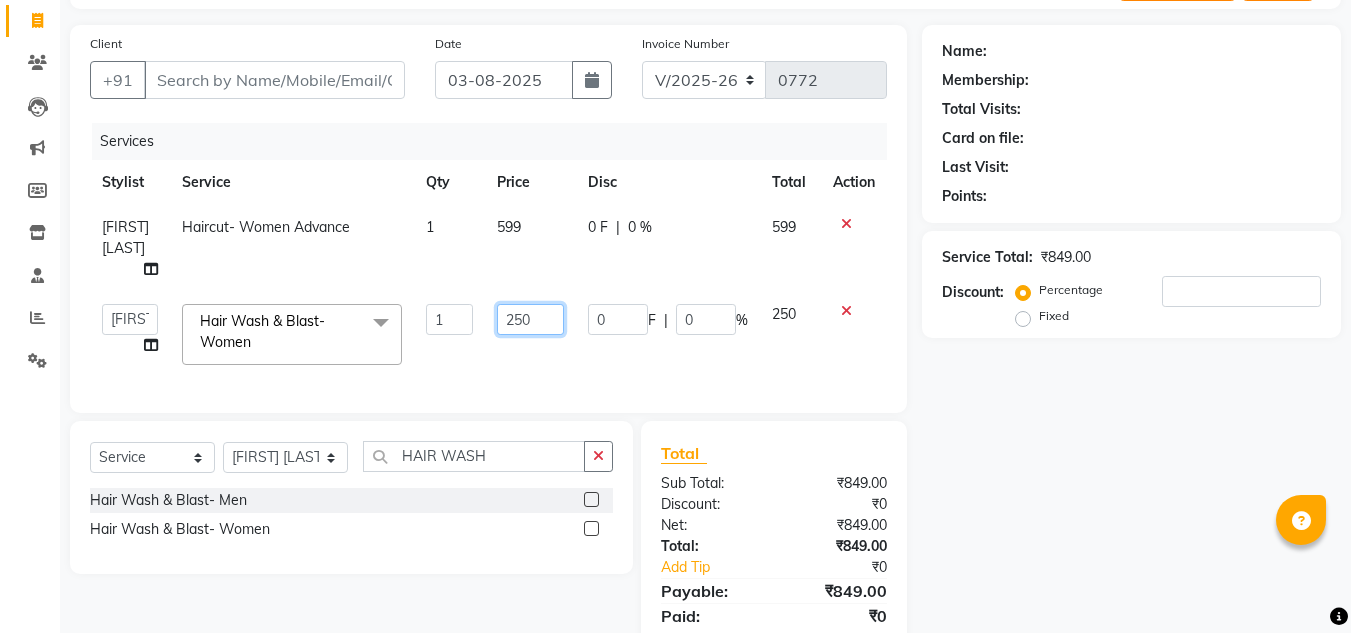 click on "250" 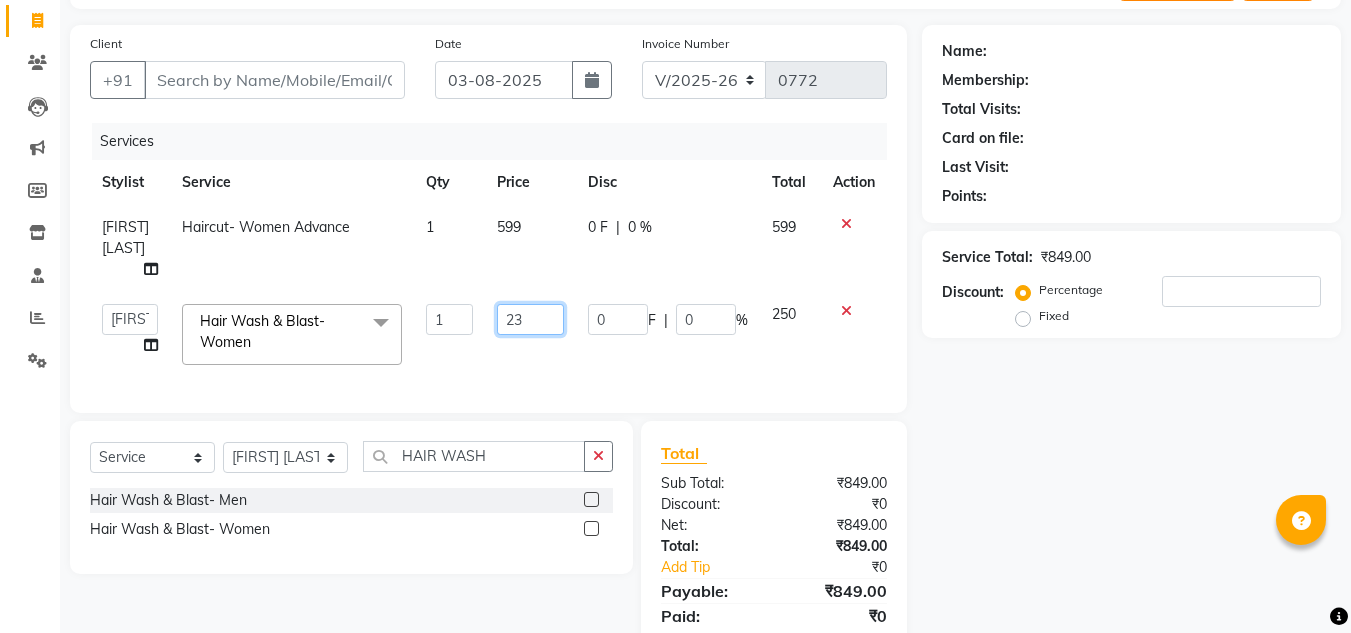 type on "2" 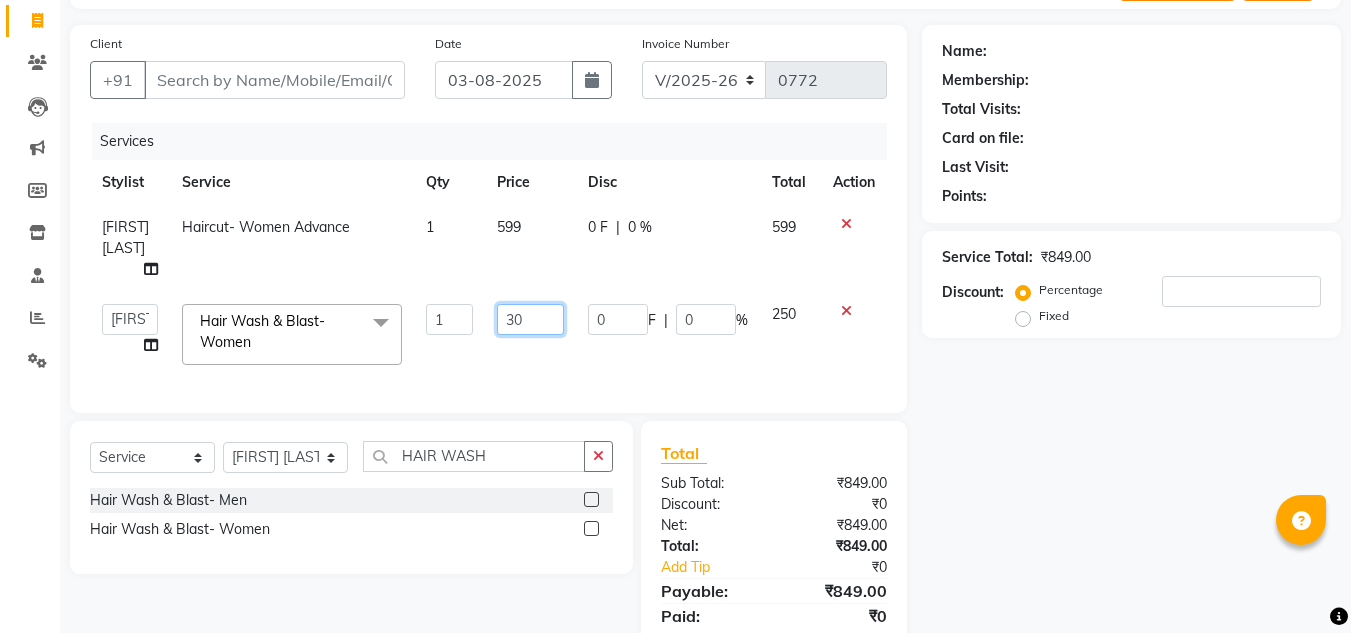 type on "300" 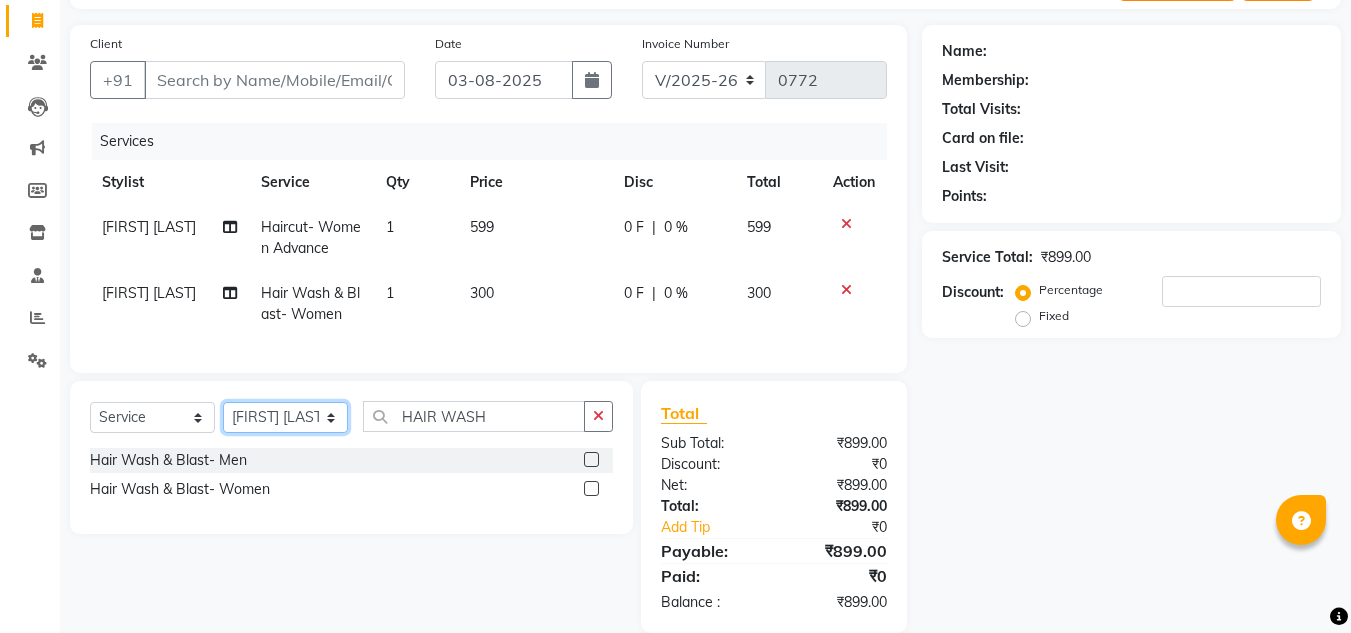 click on "H [LAST] [FIRST] [FIRST] [FIRST] [FIRST] [FIRST] [FIRST] [FIRST] [FIRST] [FIRST] [FIRST] [FIRST] [FIRST] [FIRST] [FIRST] [FIRST]" 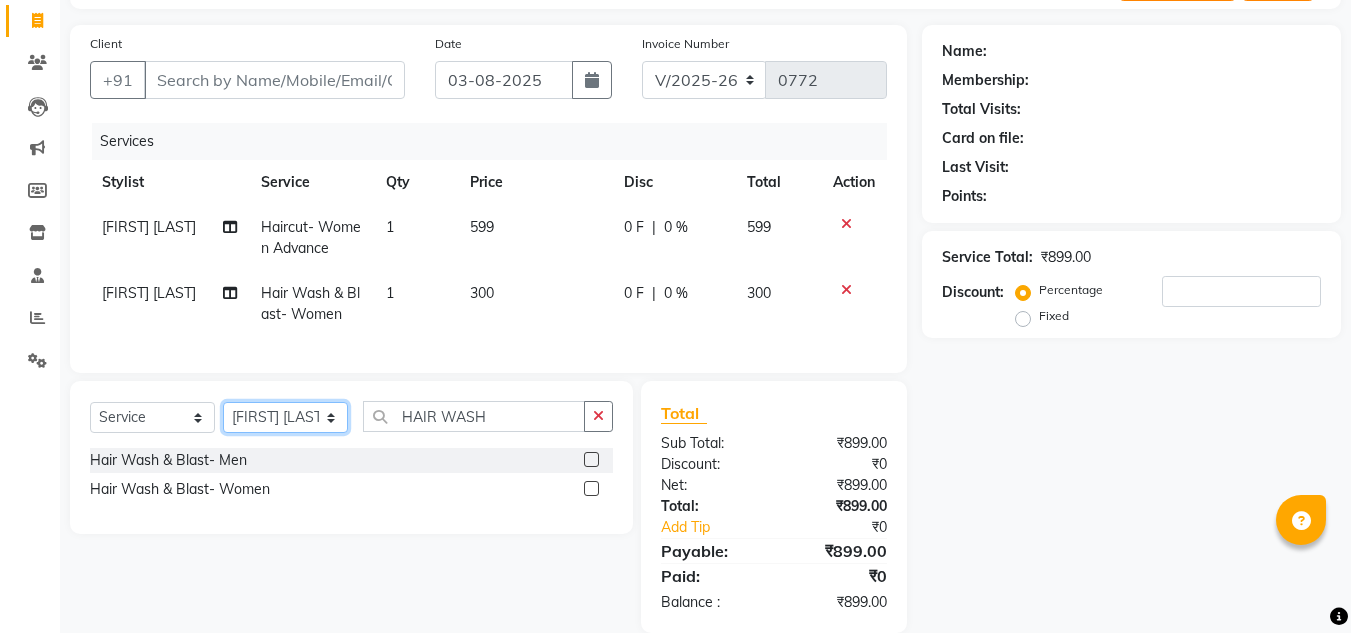 click on "Select Stylist H Robinson Keivom Khushi Krisha Manoranjan Neeta Sonkar Padmini Pradip Praksh Sharma Rakshu Roshni" 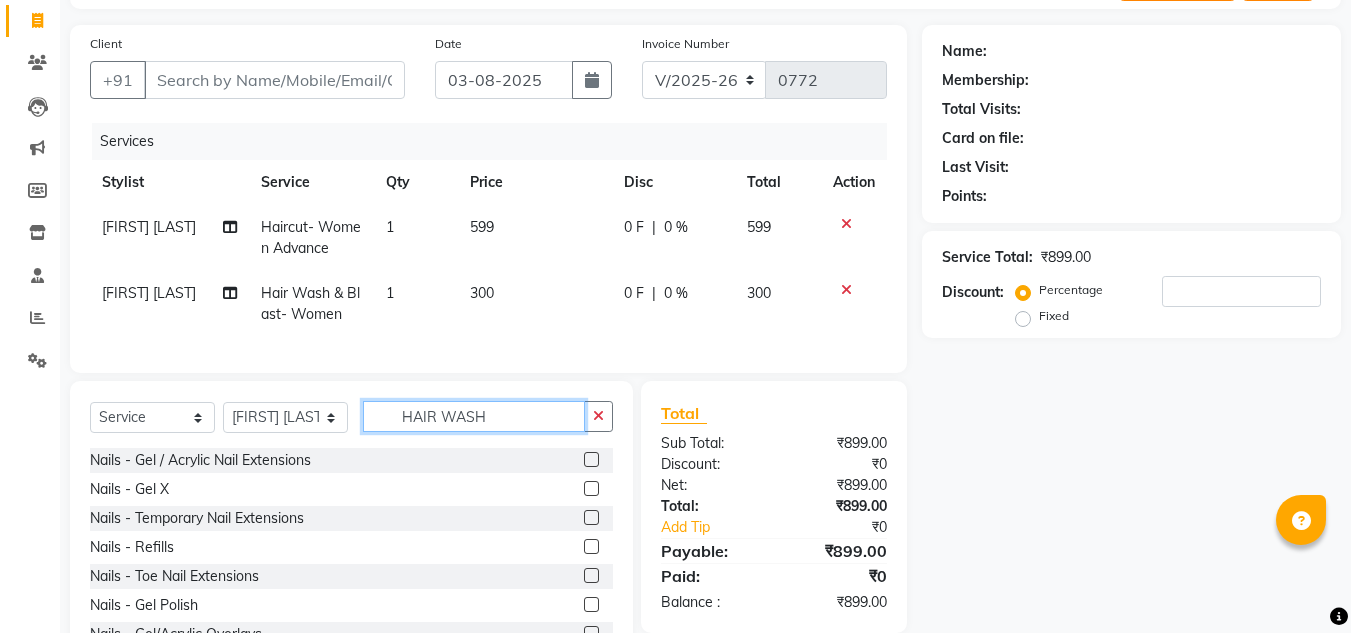 drag, startPoint x: 401, startPoint y: 424, endPoint x: 516, endPoint y: 430, distance: 115.15642 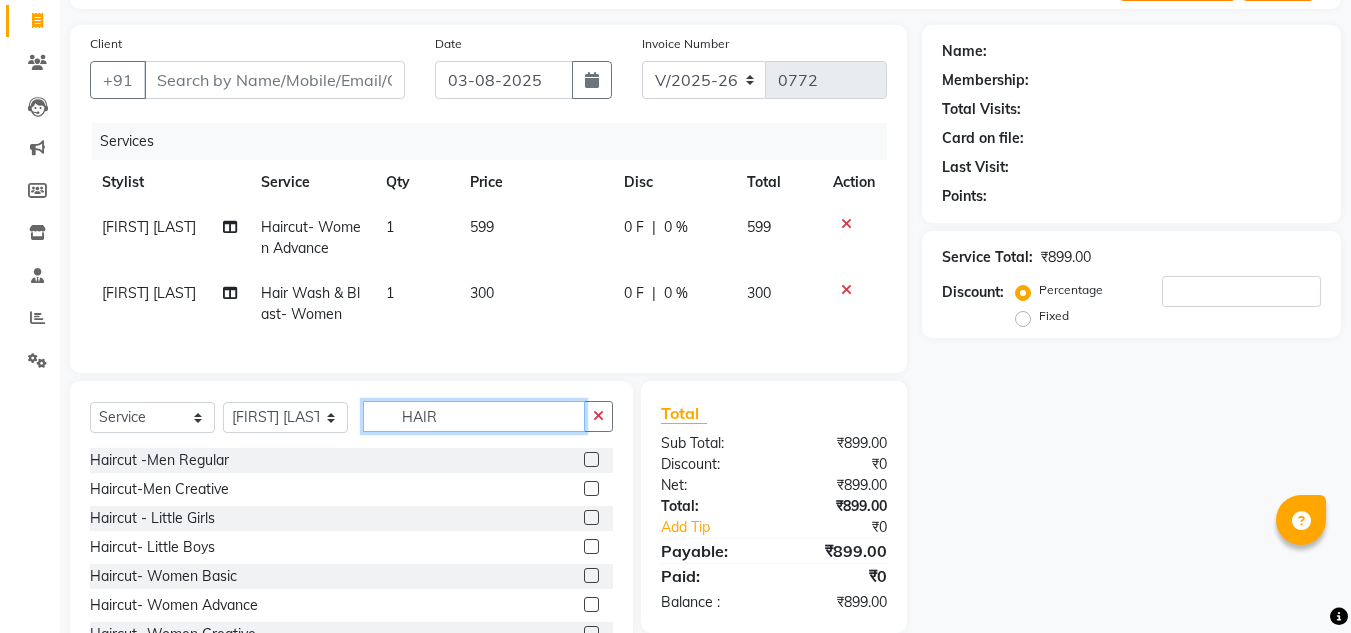 type on "HAIR" 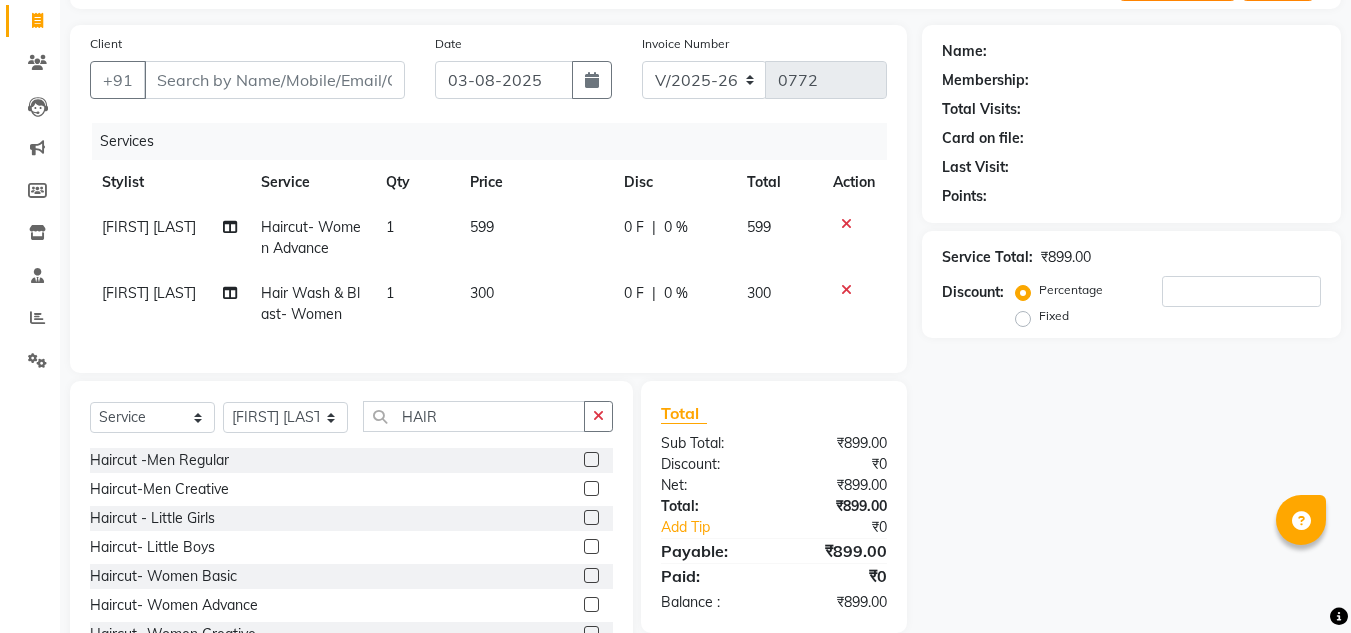 click 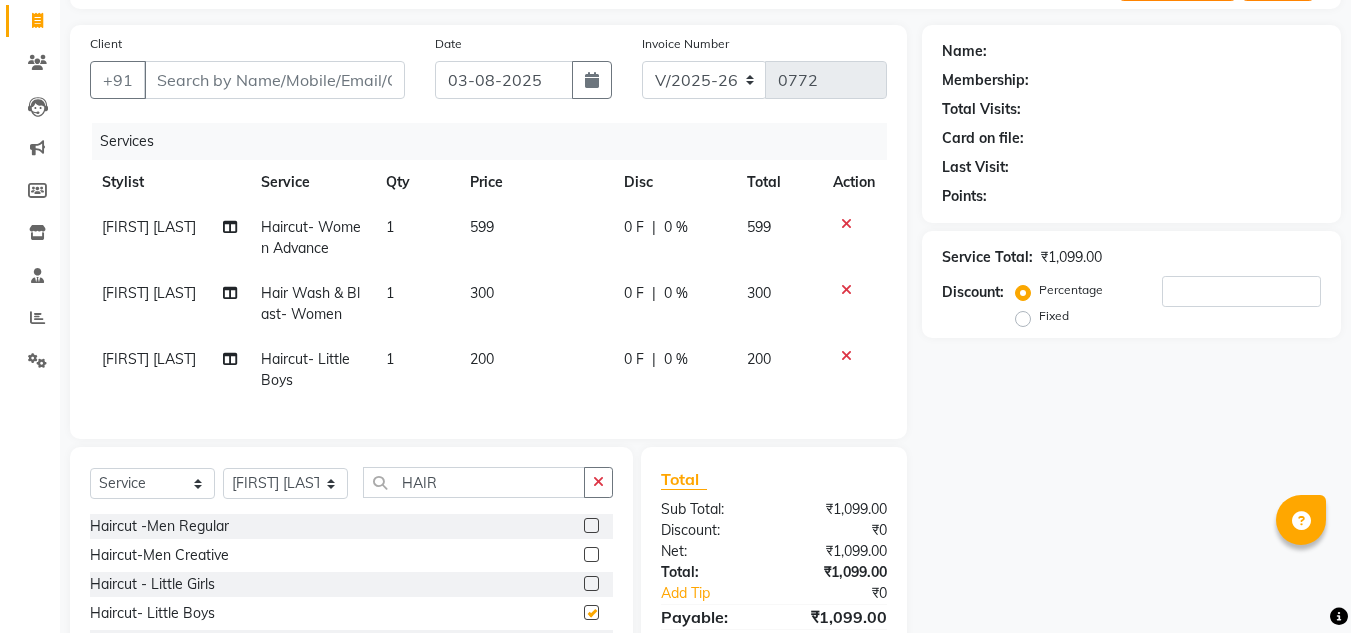 checkbox on "false" 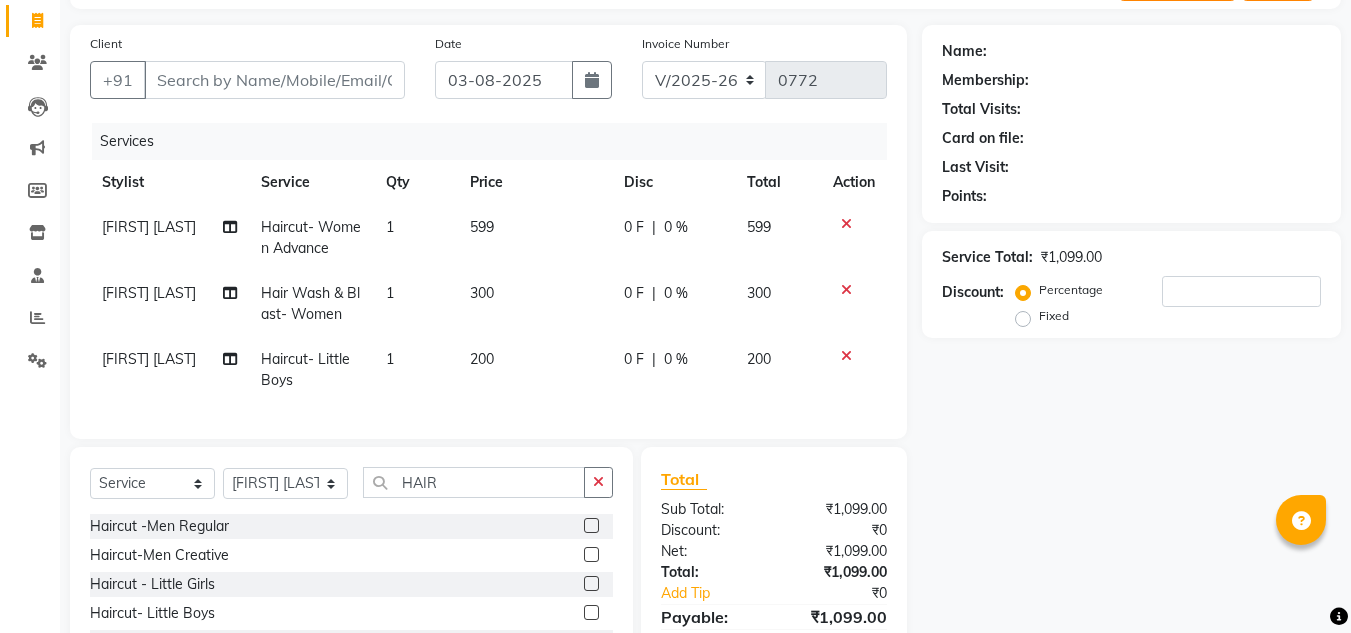 click on "200" 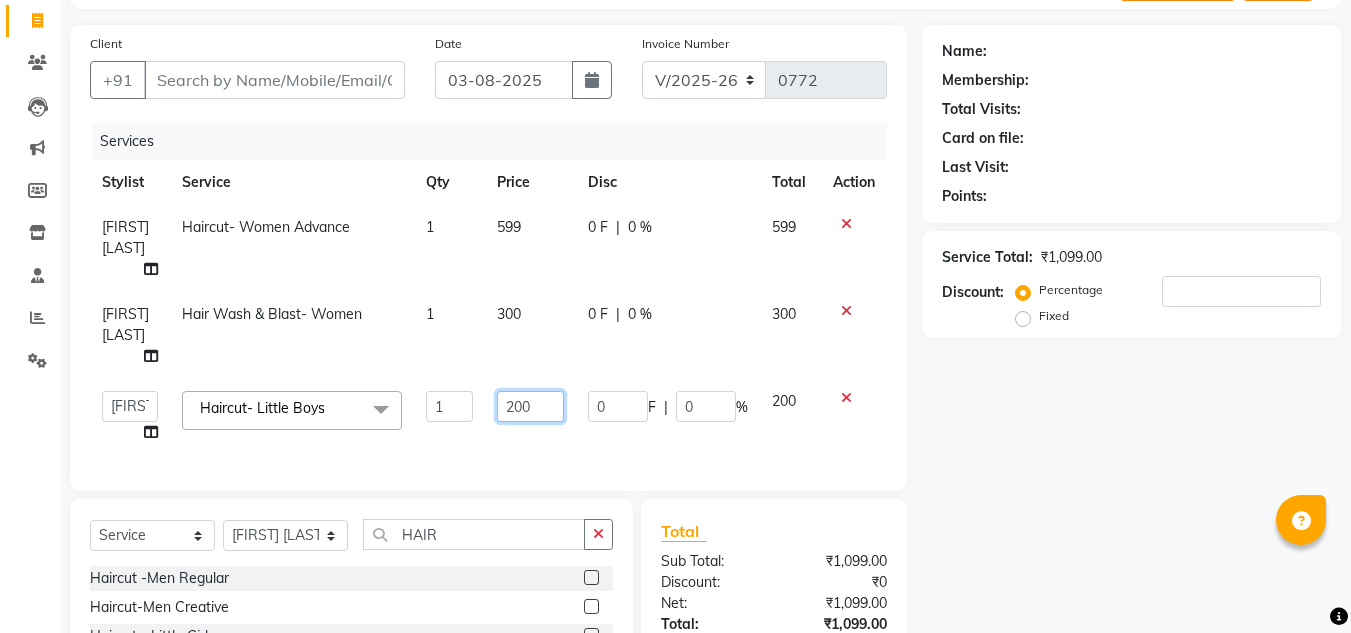 click on "200" 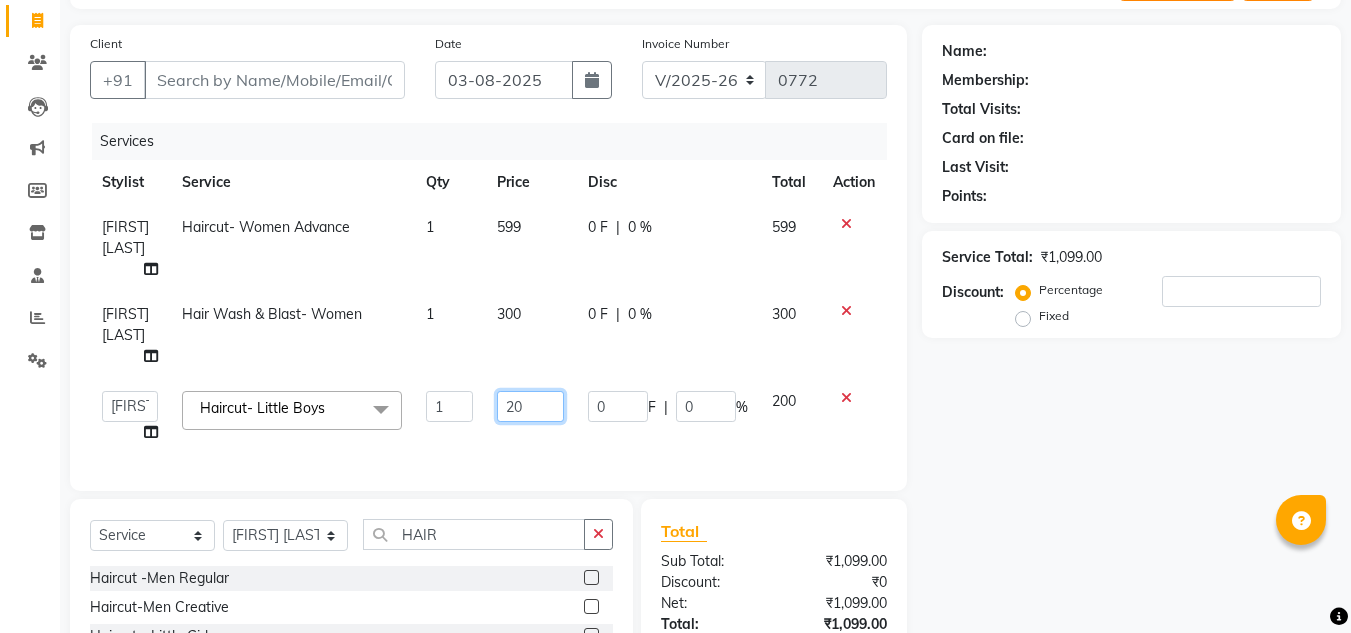 type on "2" 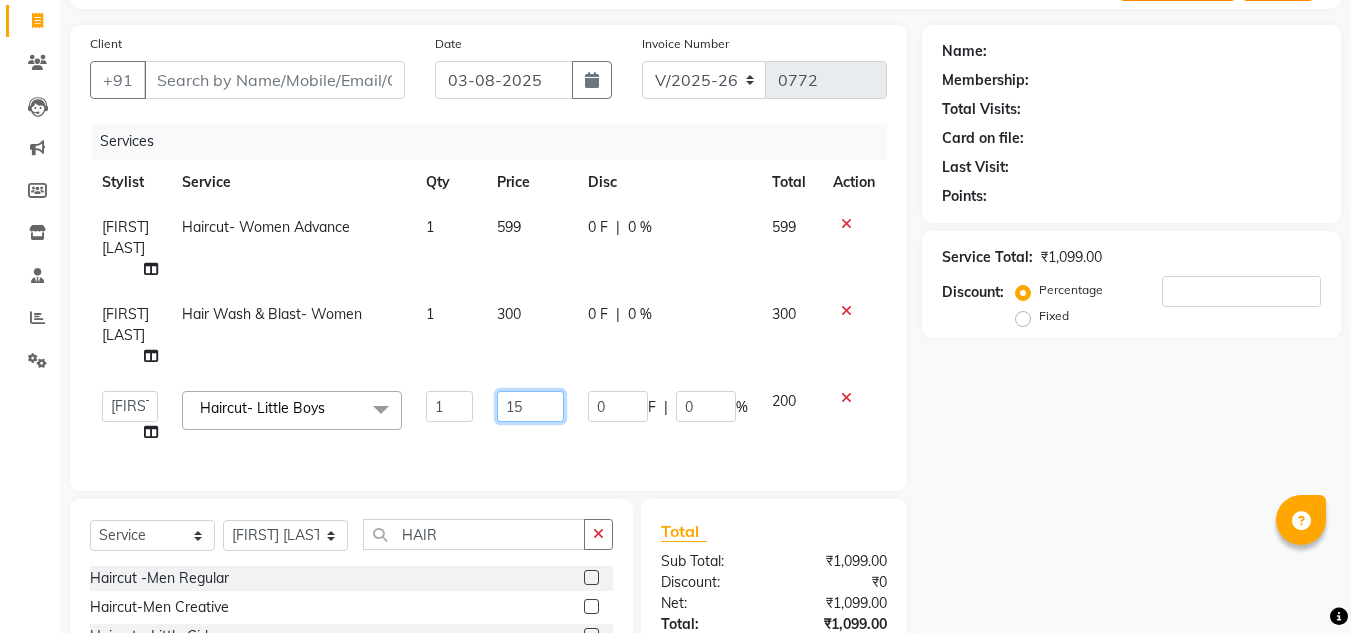 type on "150" 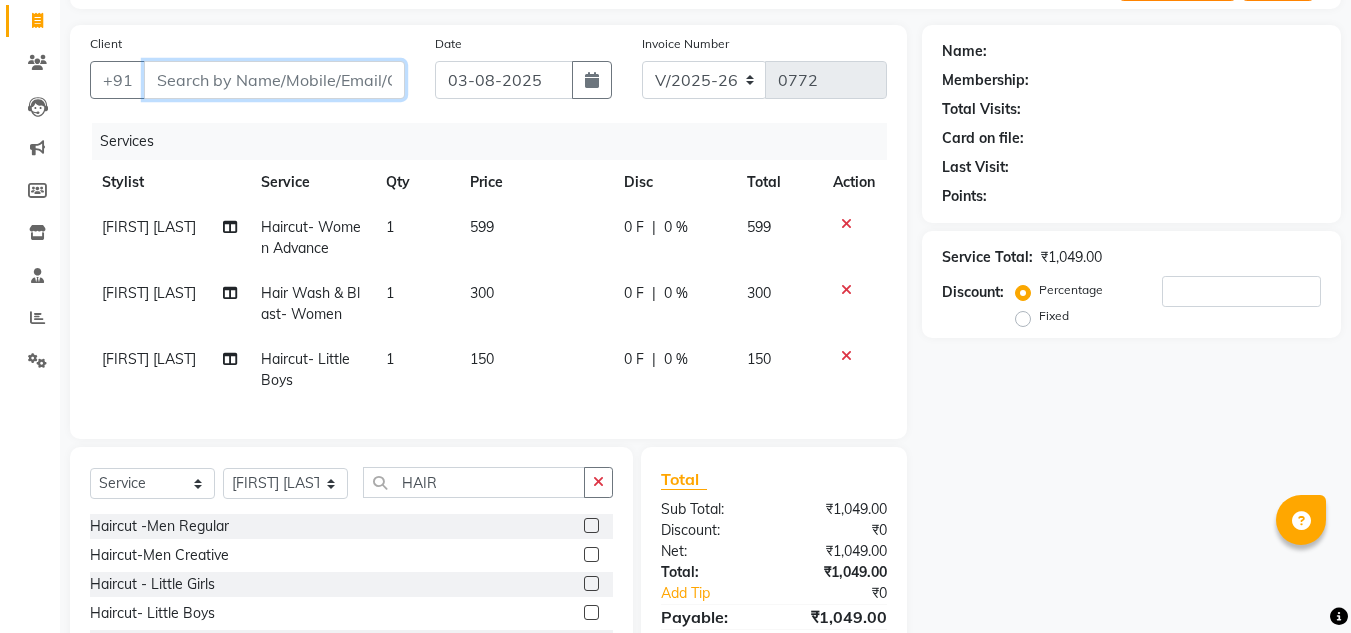click on "Client" at bounding box center [274, 80] 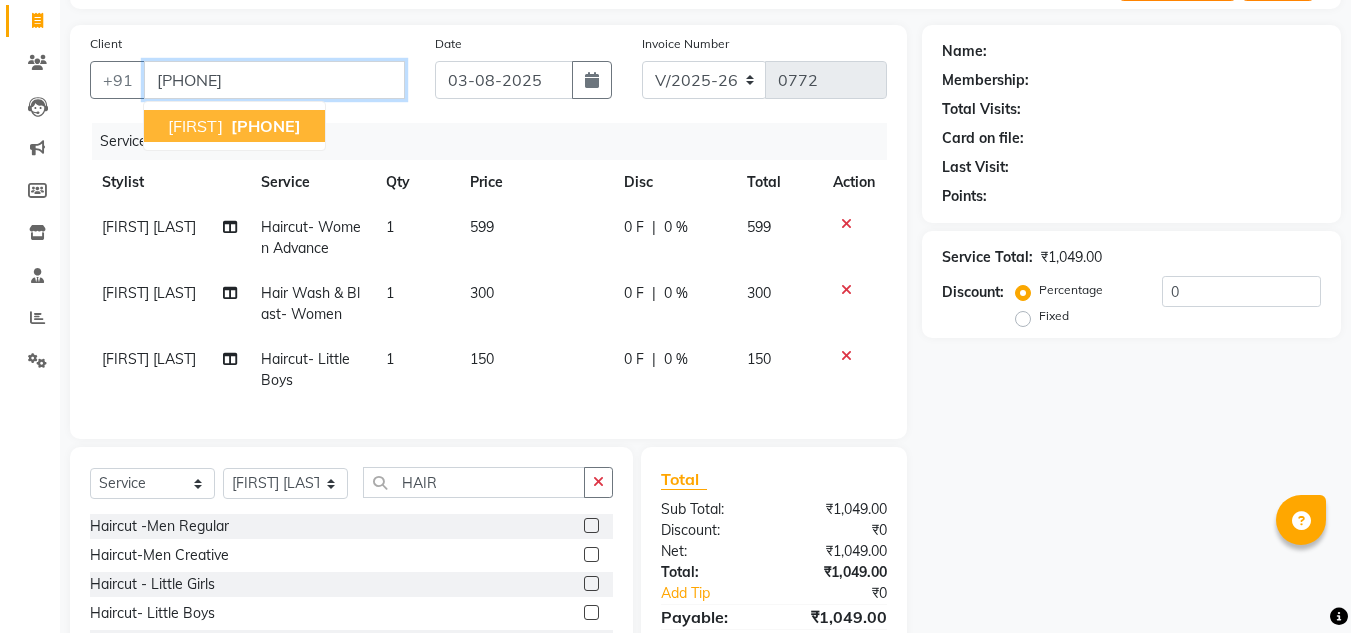 type on "[PHONE]" 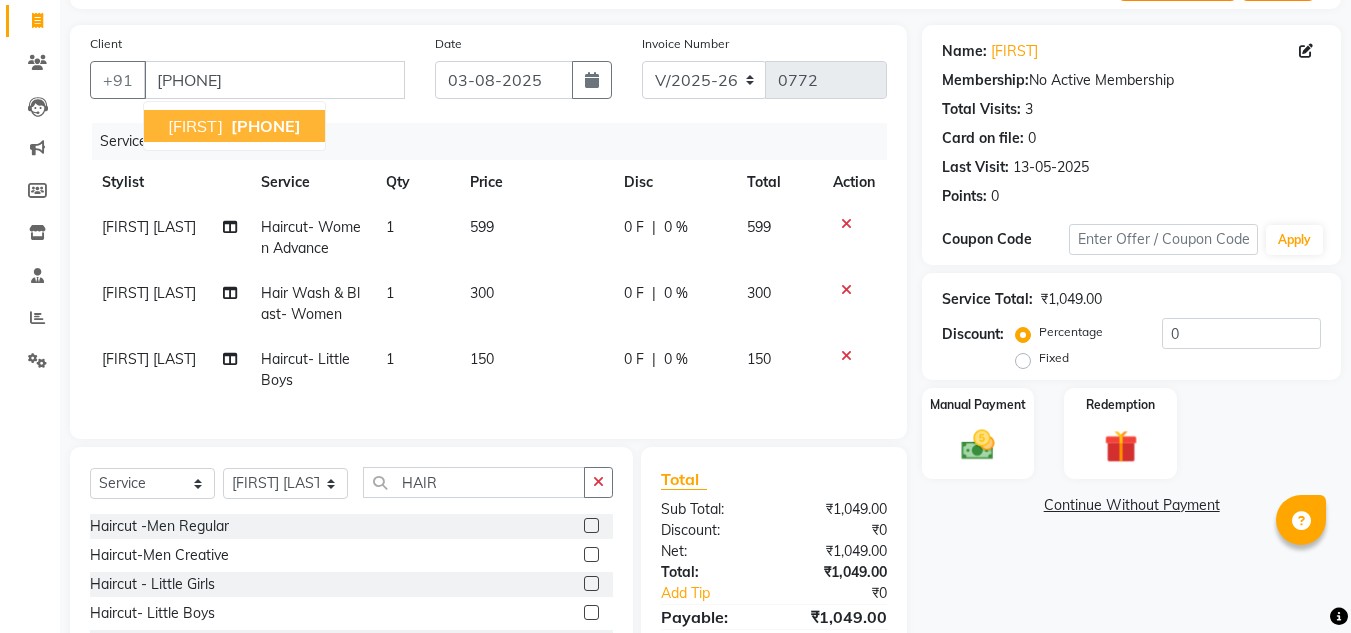 click on "[PHONE]" at bounding box center [266, 126] 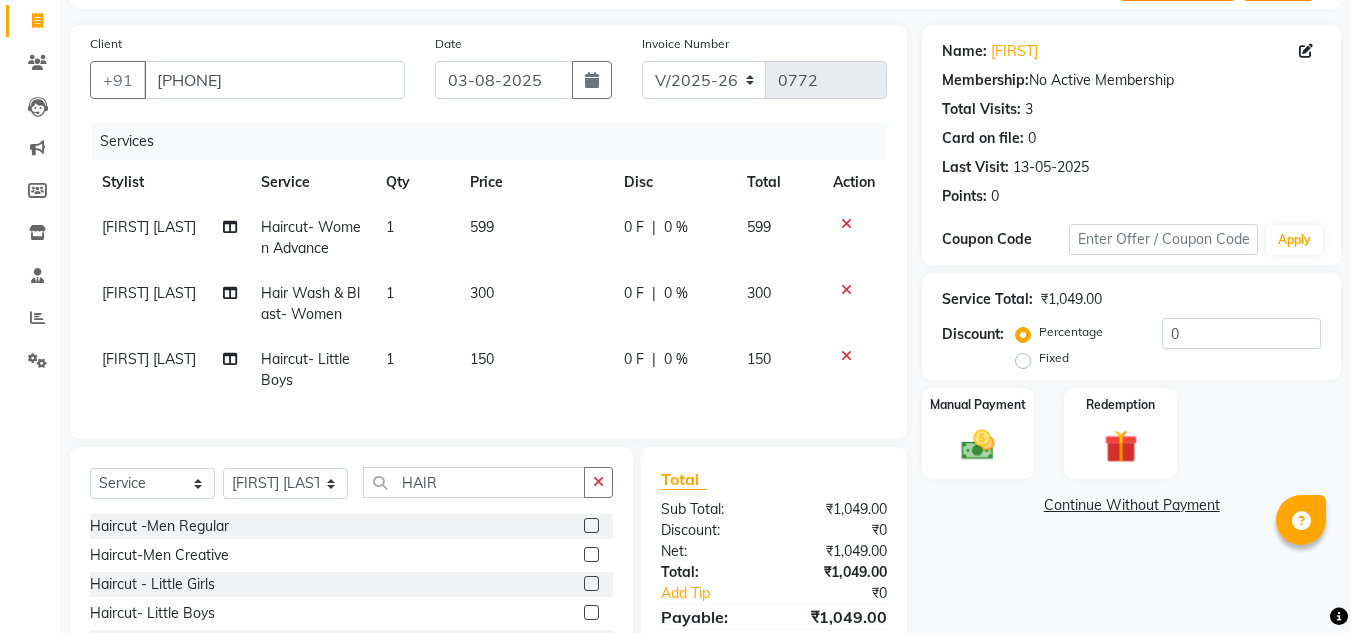 scroll, scrollTop: 279, scrollLeft: 0, axis: vertical 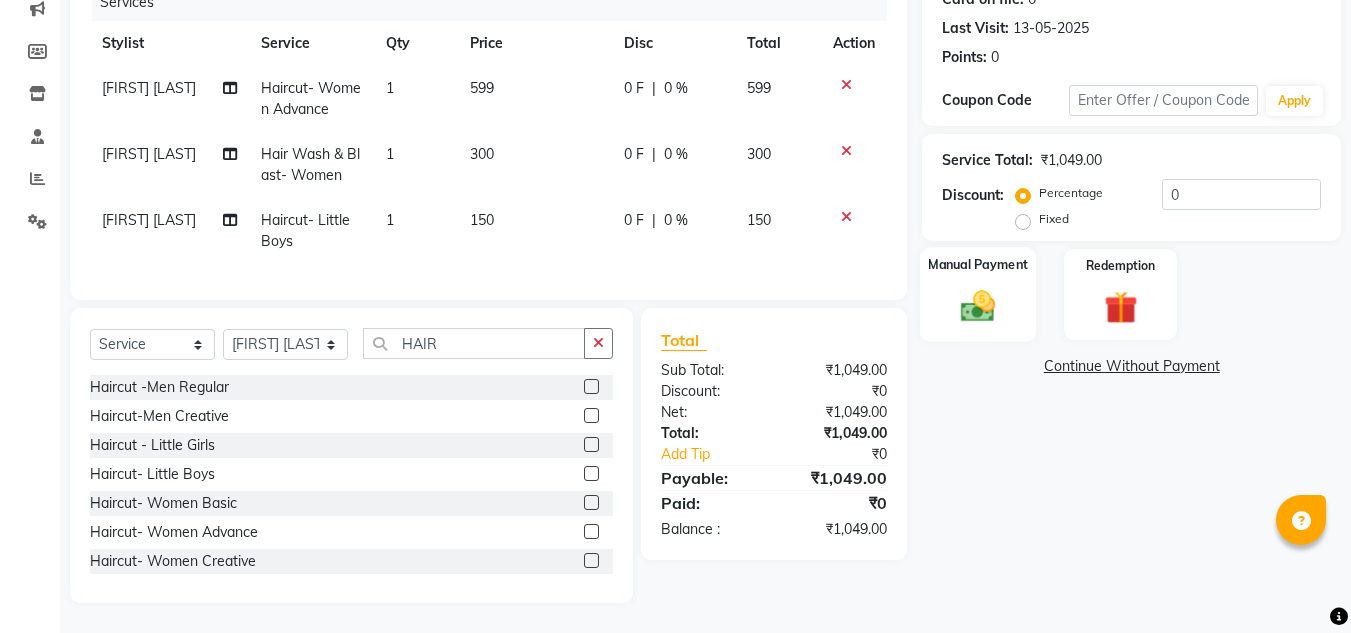 click on "Manual Payment" 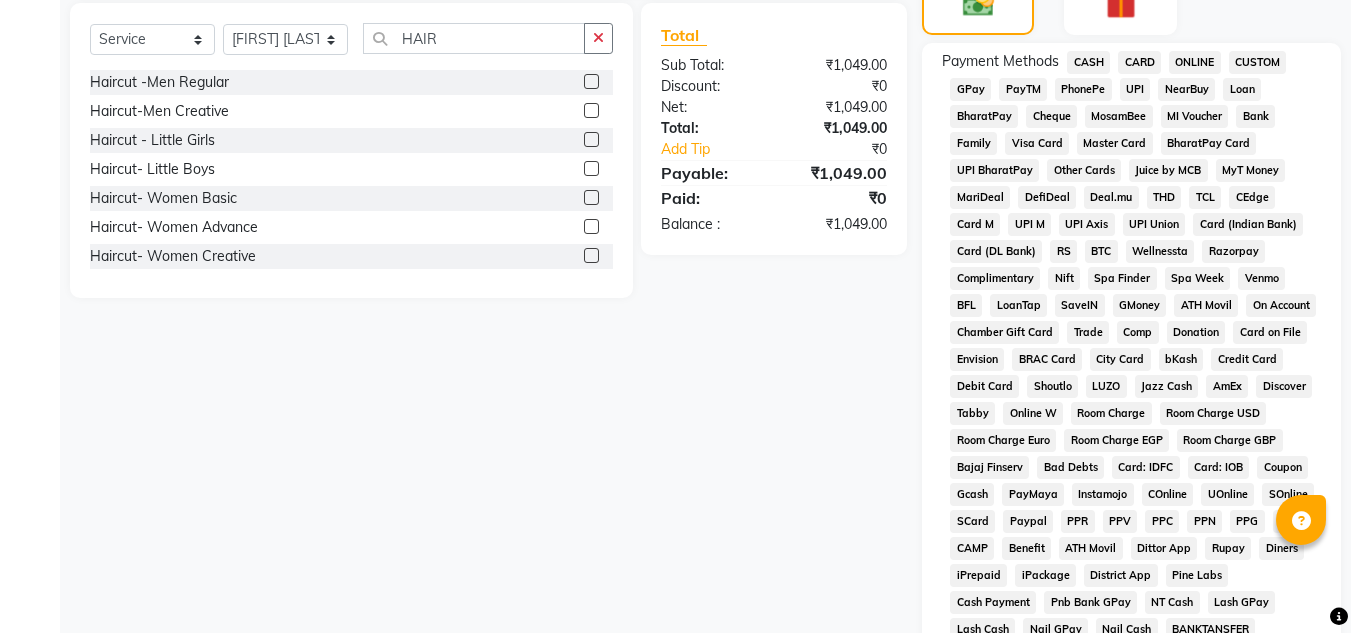 scroll, scrollTop: 414, scrollLeft: 0, axis: vertical 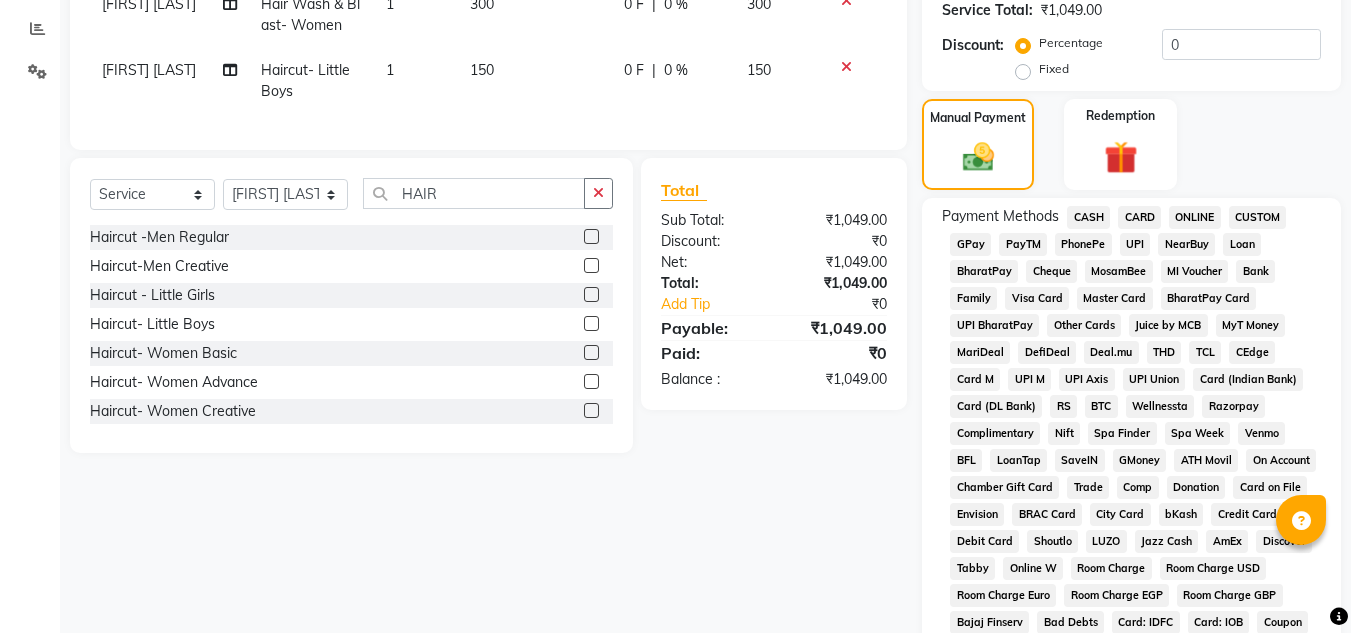 click on "CASH" 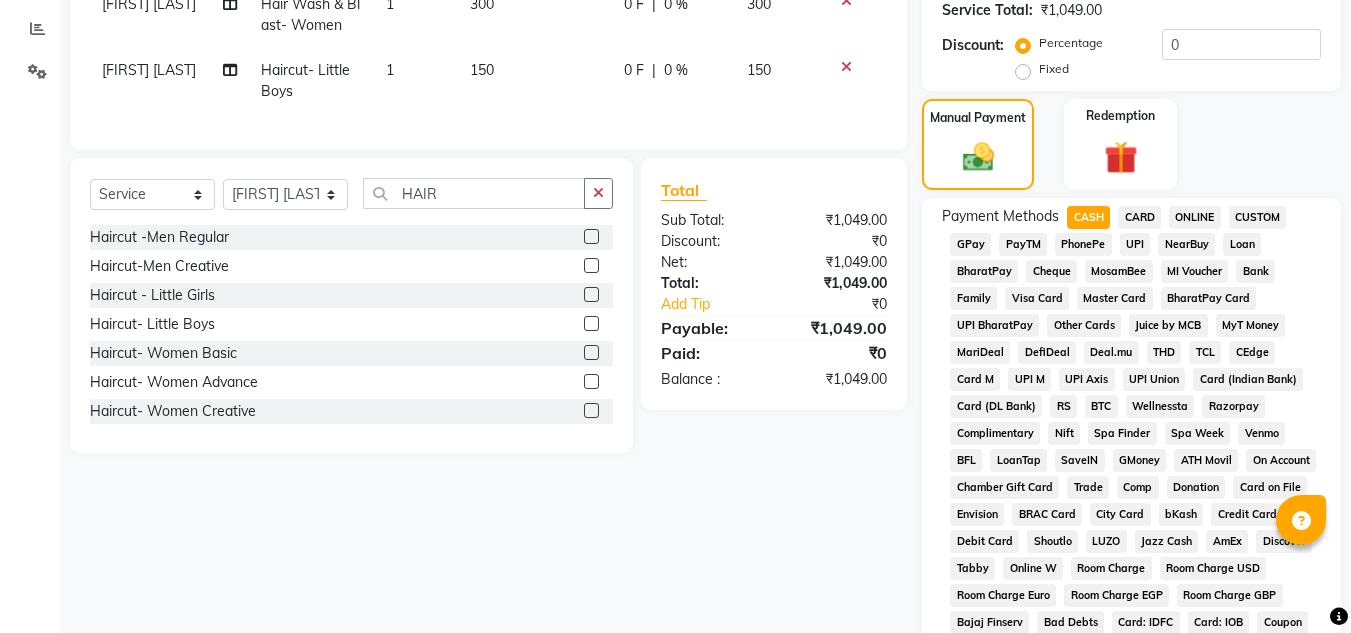 scroll, scrollTop: 869, scrollLeft: 0, axis: vertical 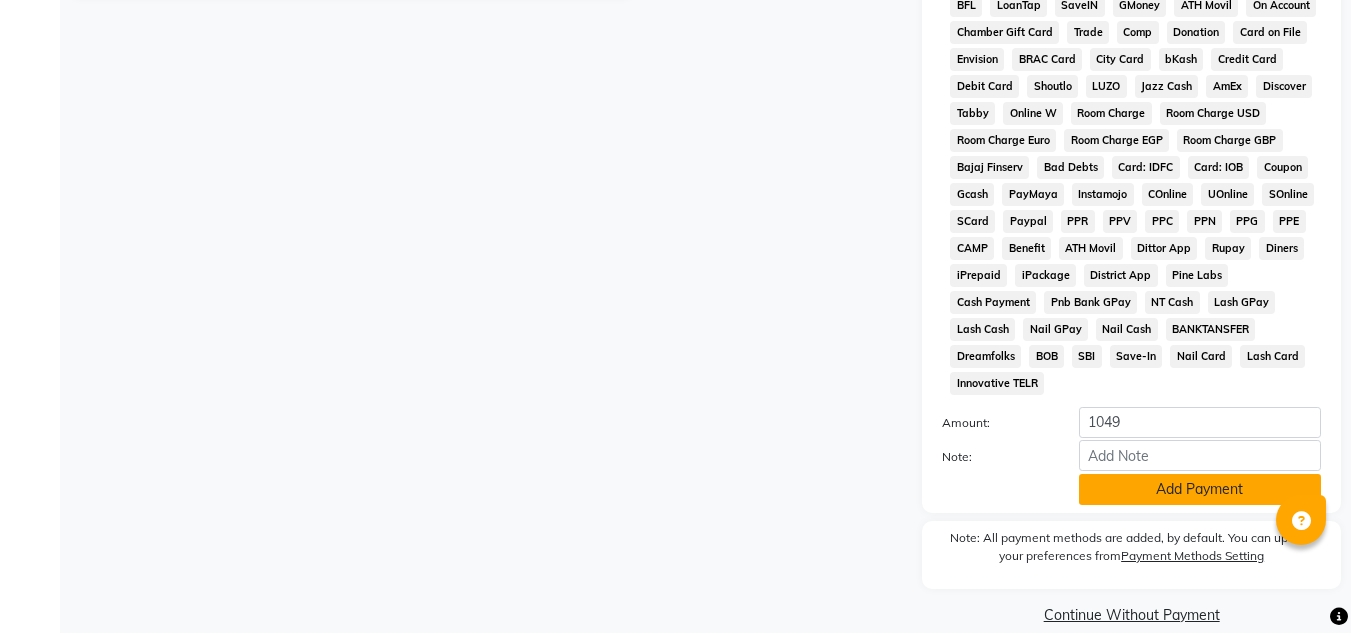 click on "Add Payment" 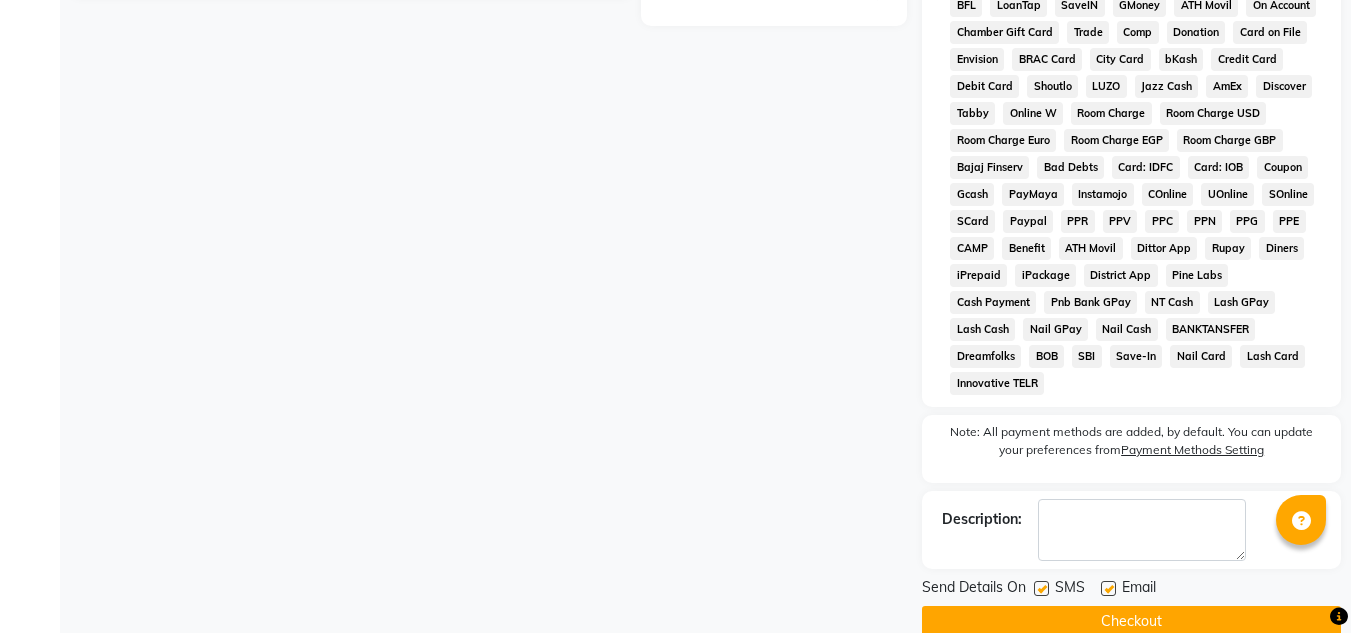 click 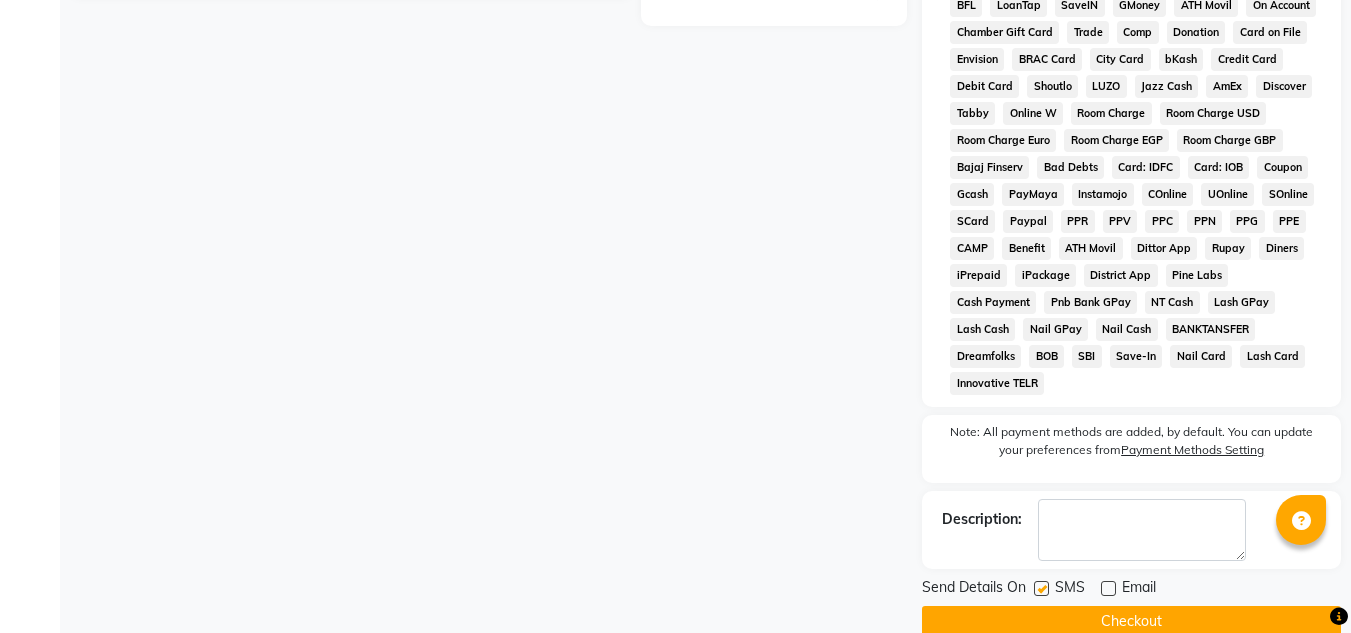 click on "Checkout" 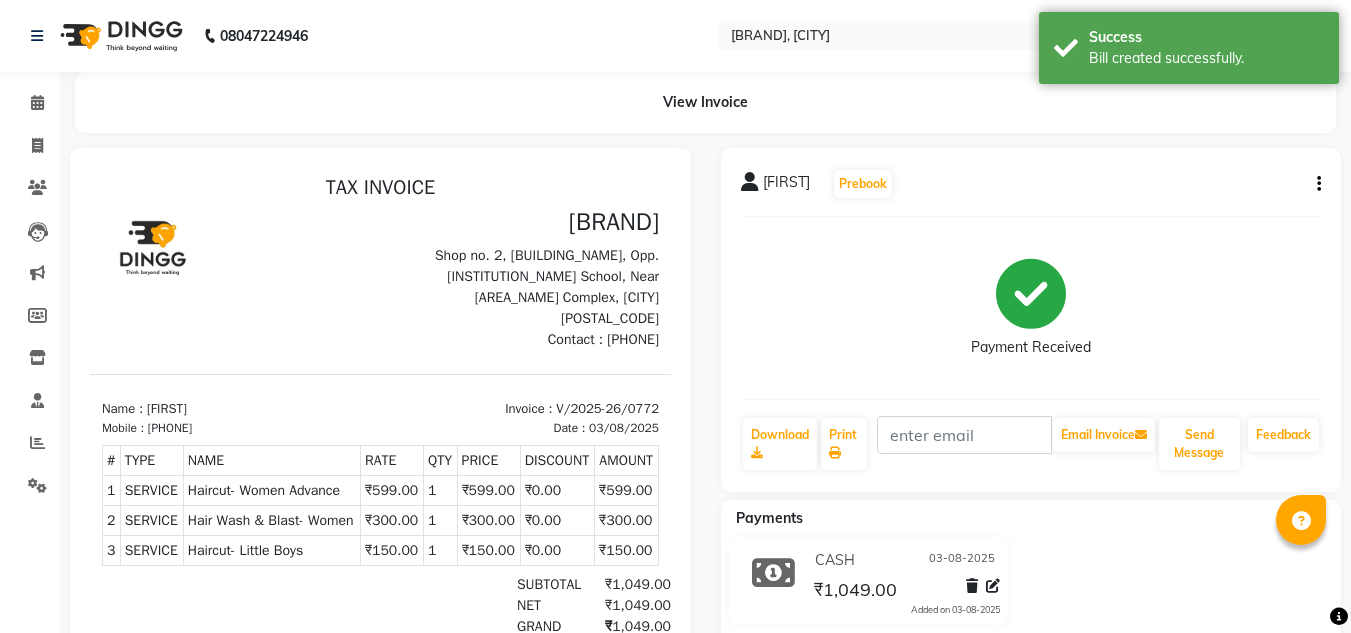 scroll, scrollTop: 0, scrollLeft: 0, axis: both 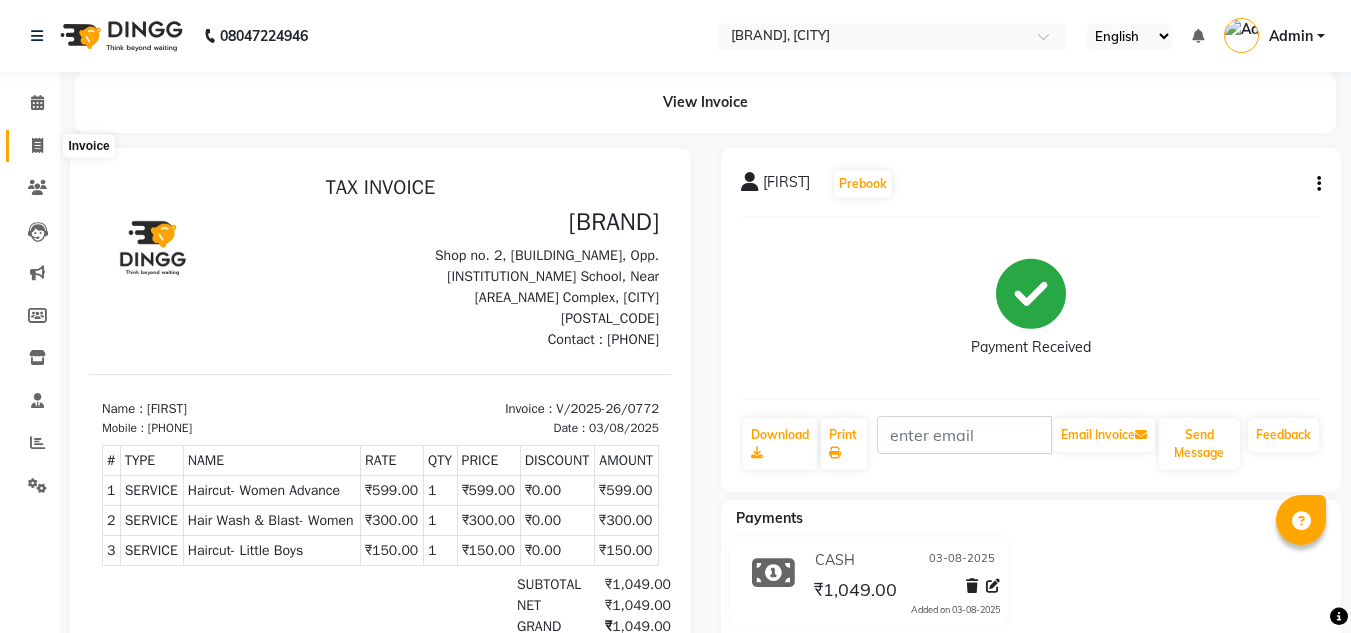 click 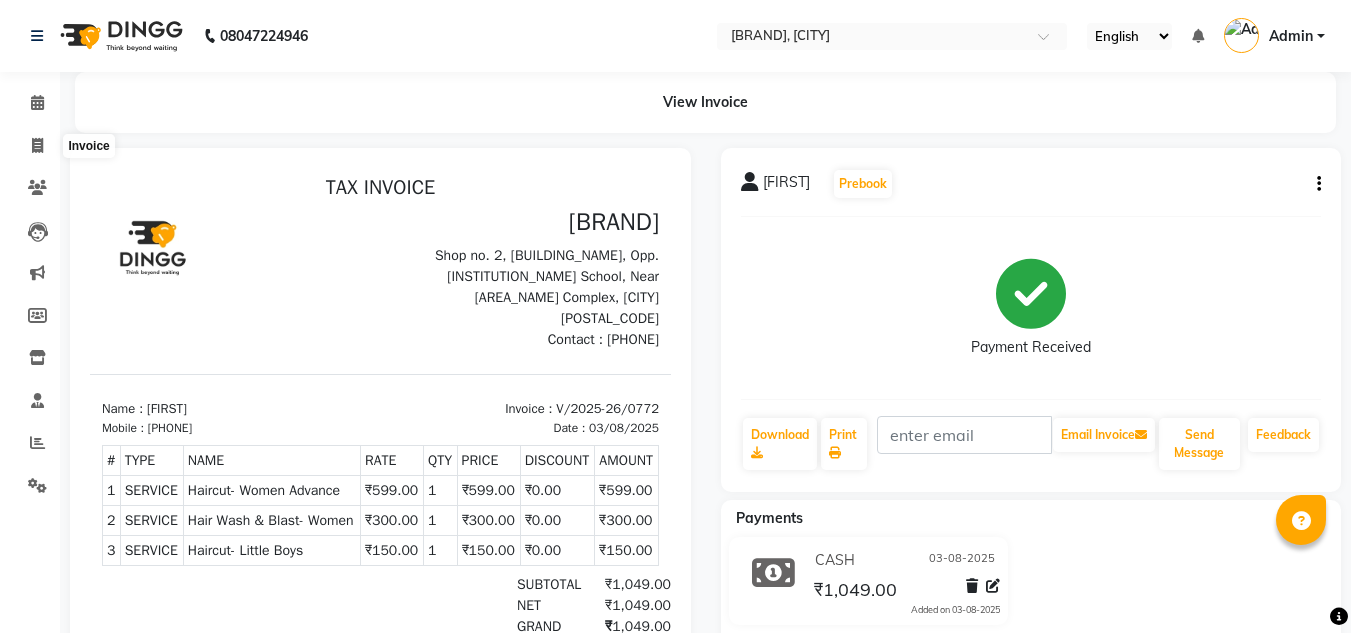 select on "service" 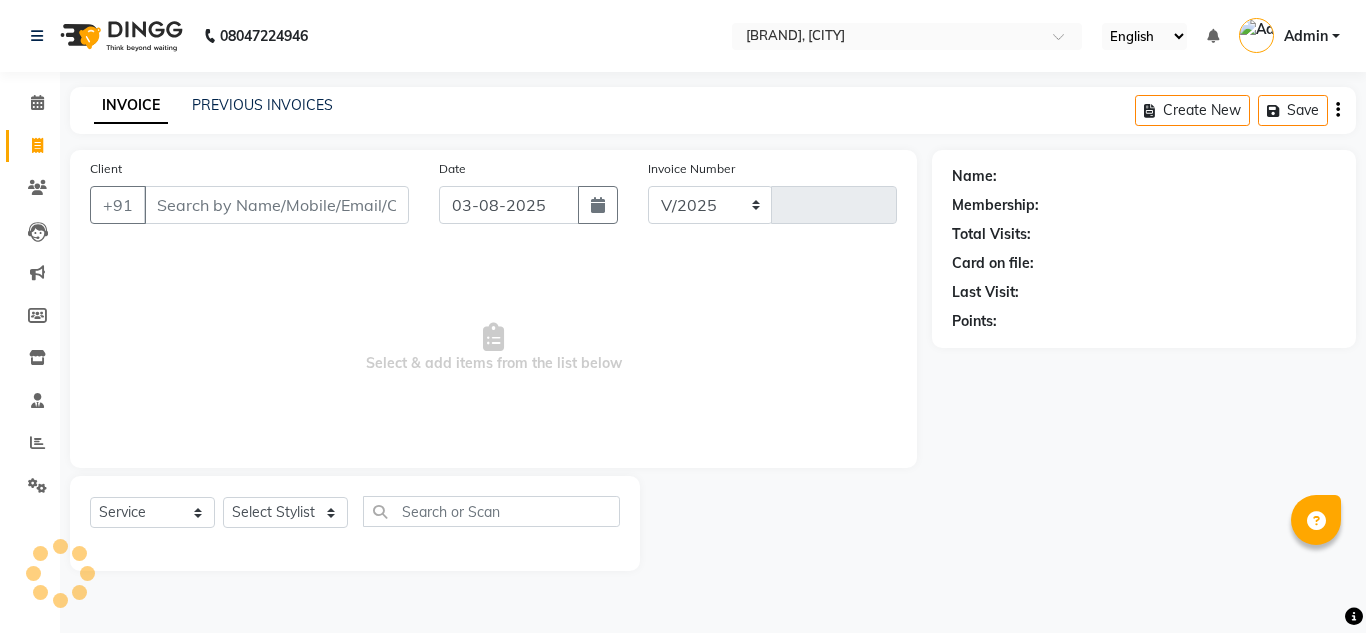 select on "4941" 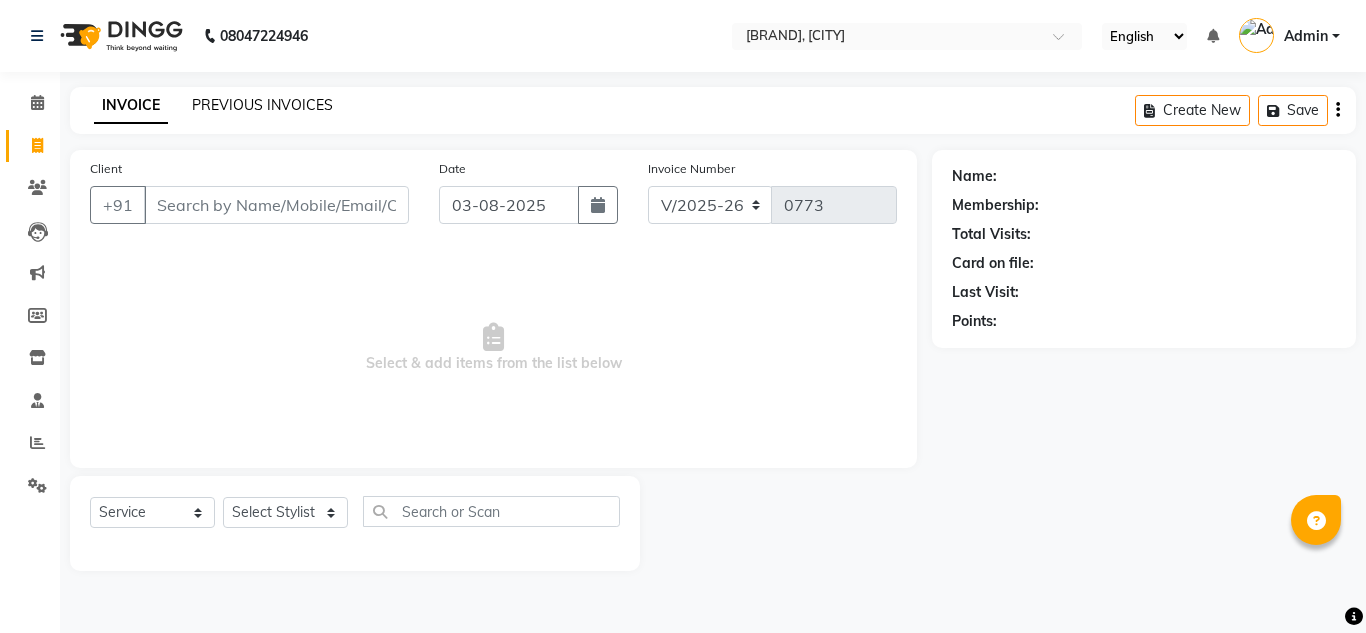 click on "PREVIOUS INVOICES" 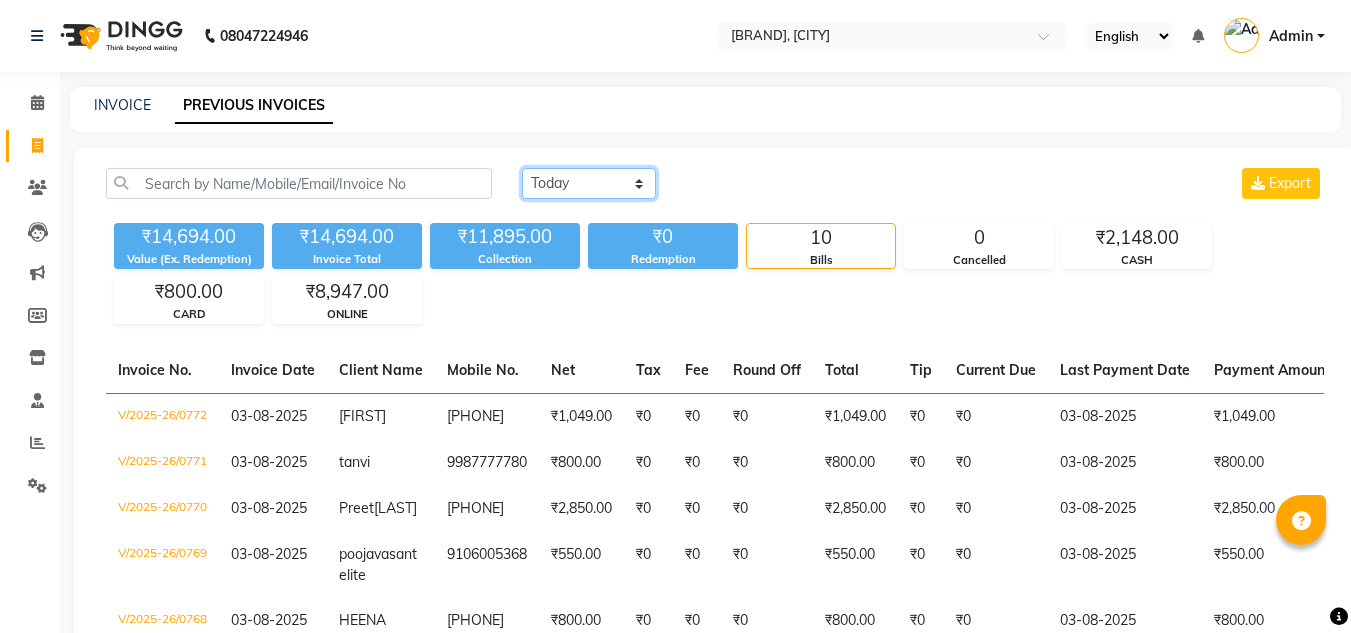 drag, startPoint x: 565, startPoint y: 179, endPoint x: 568, endPoint y: 232, distance: 53.08484 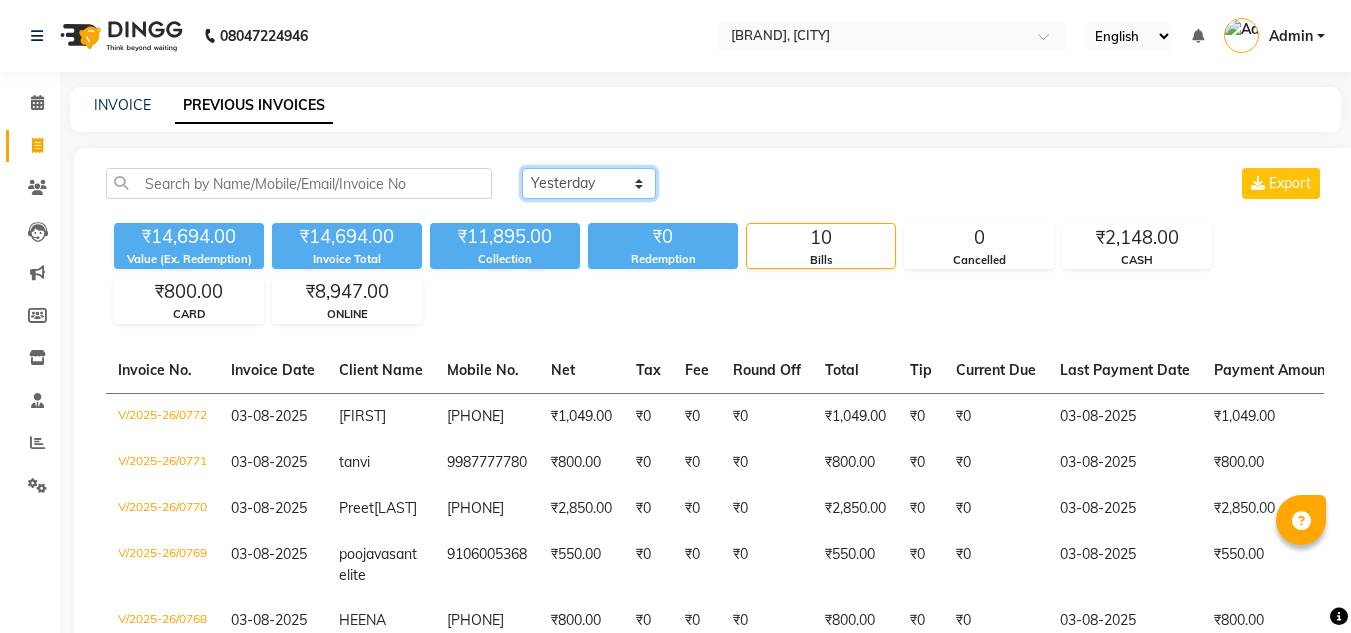 click on "Today Yesterday Custom Range" 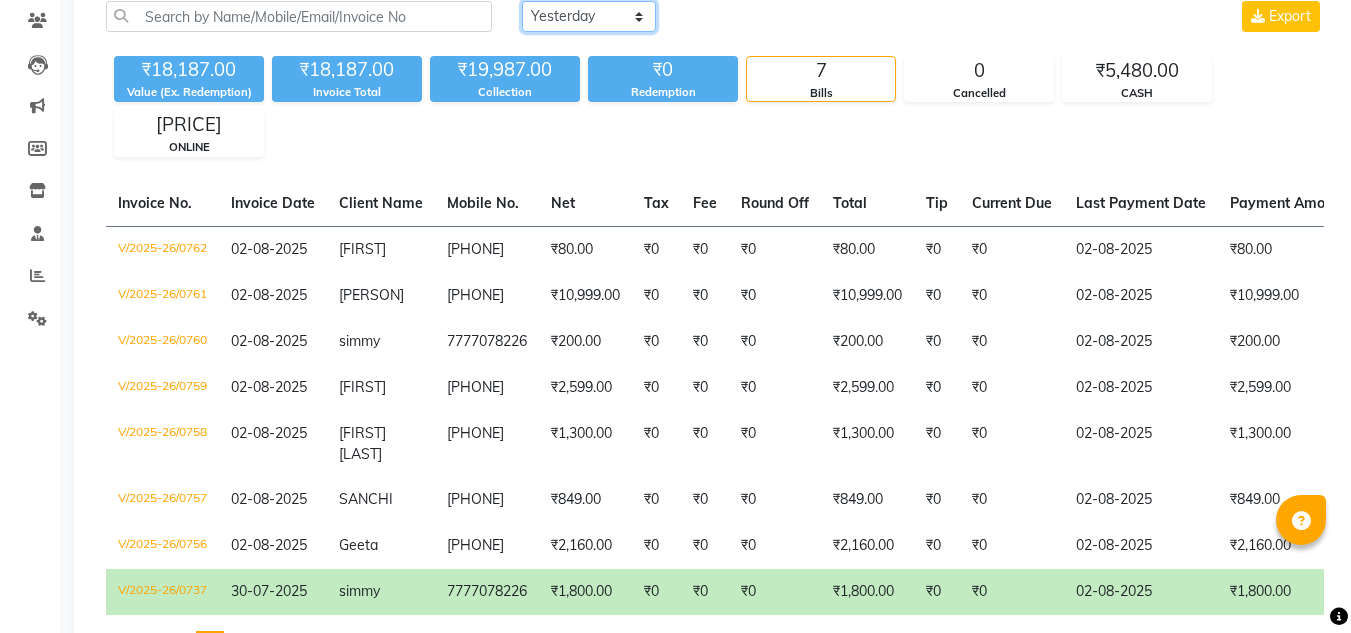 scroll, scrollTop: 166, scrollLeft: 0, axis: vertical 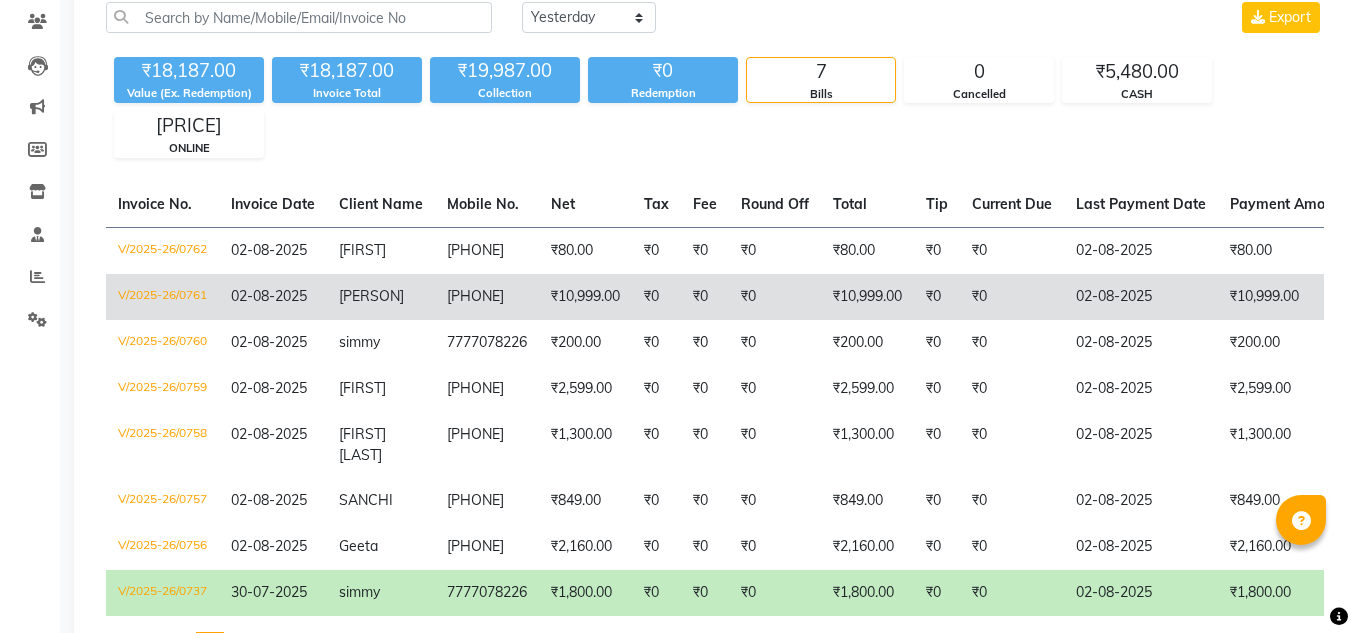 click on "₹0" 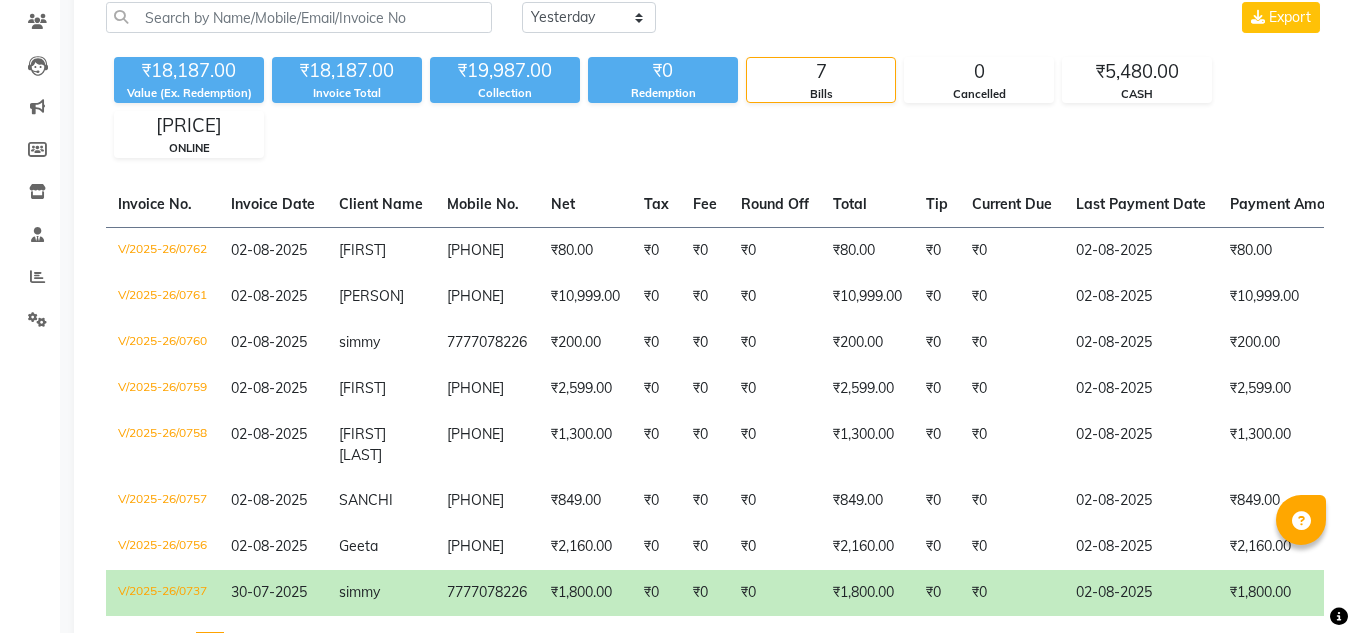 click on "simmy" 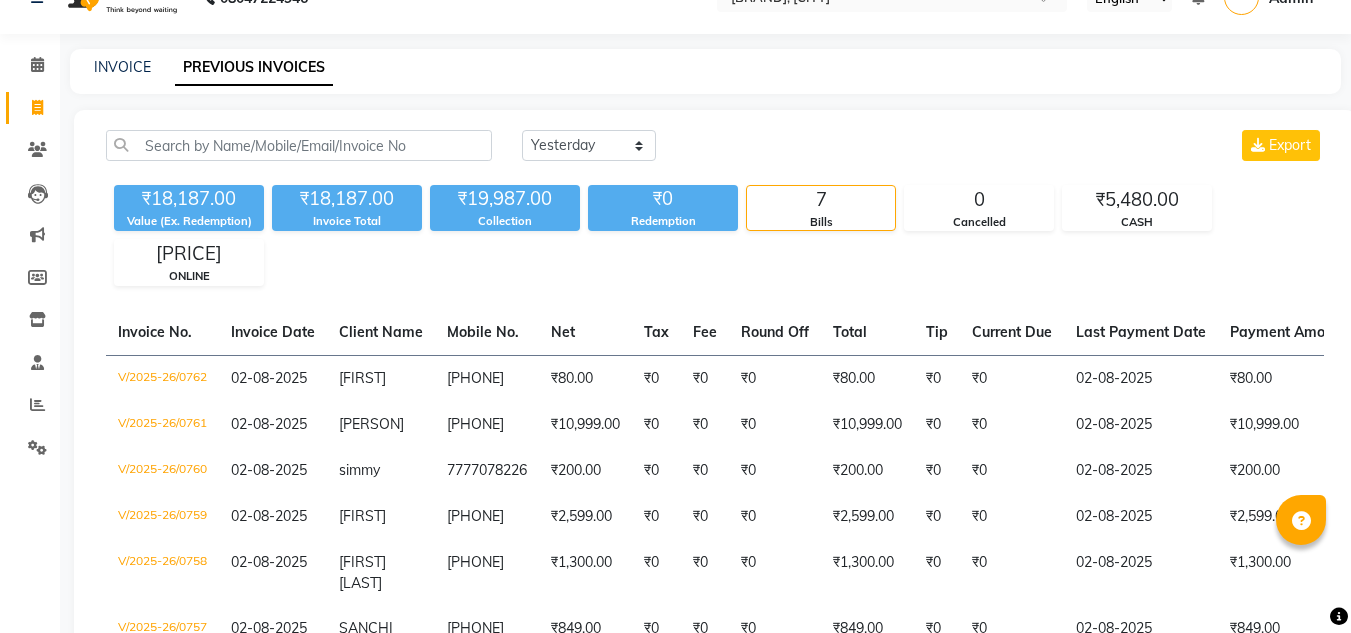 scroll, scrollTop: 37, scrollLeft: 0, axis: vertical 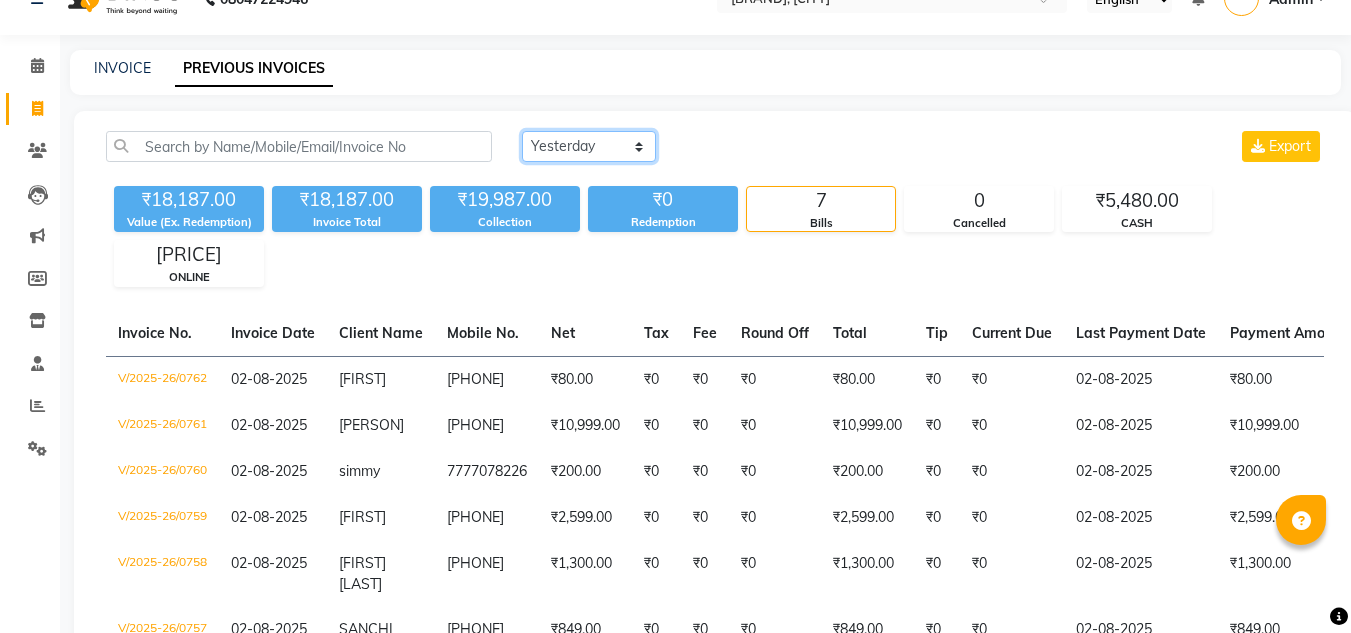 click on "Today Yesterday Custom Range" 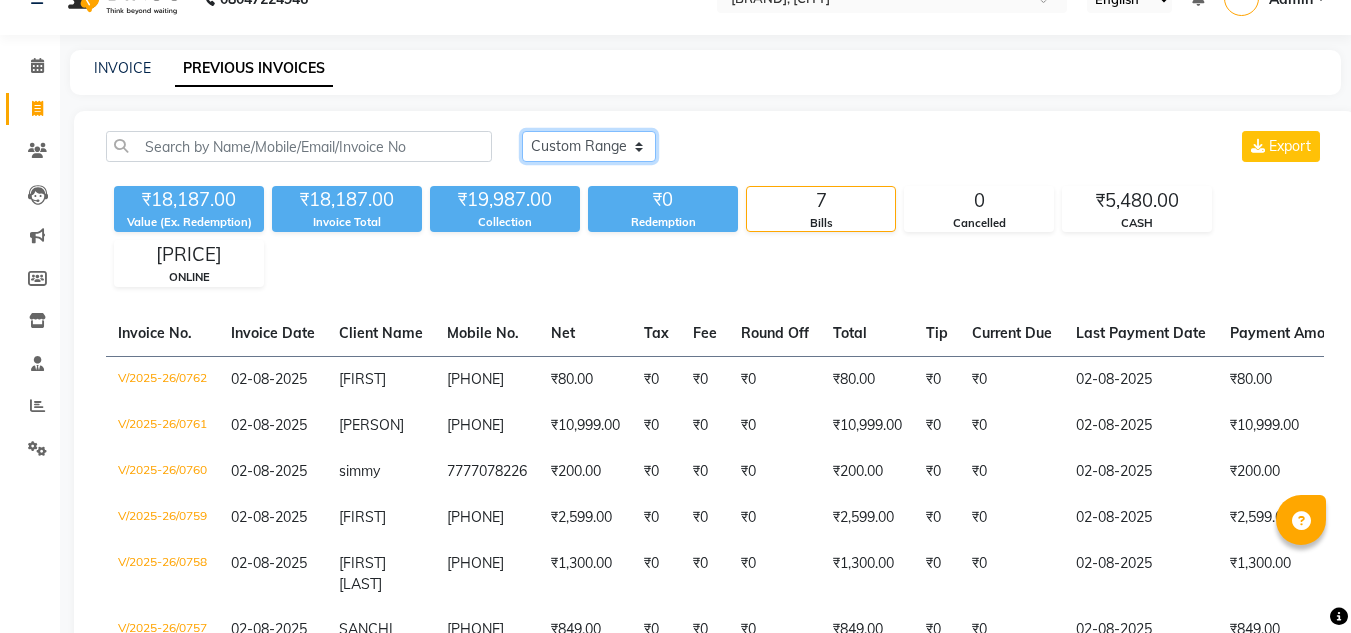 click on "Today Yesterday Custom Range" 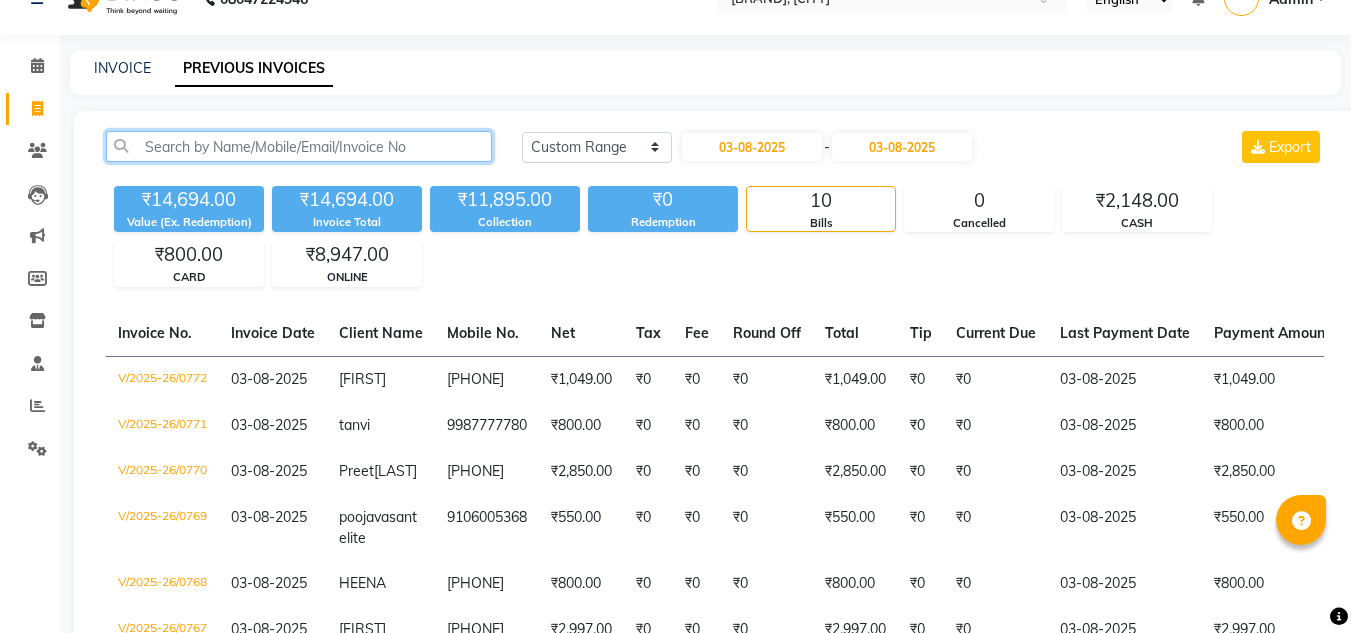 click 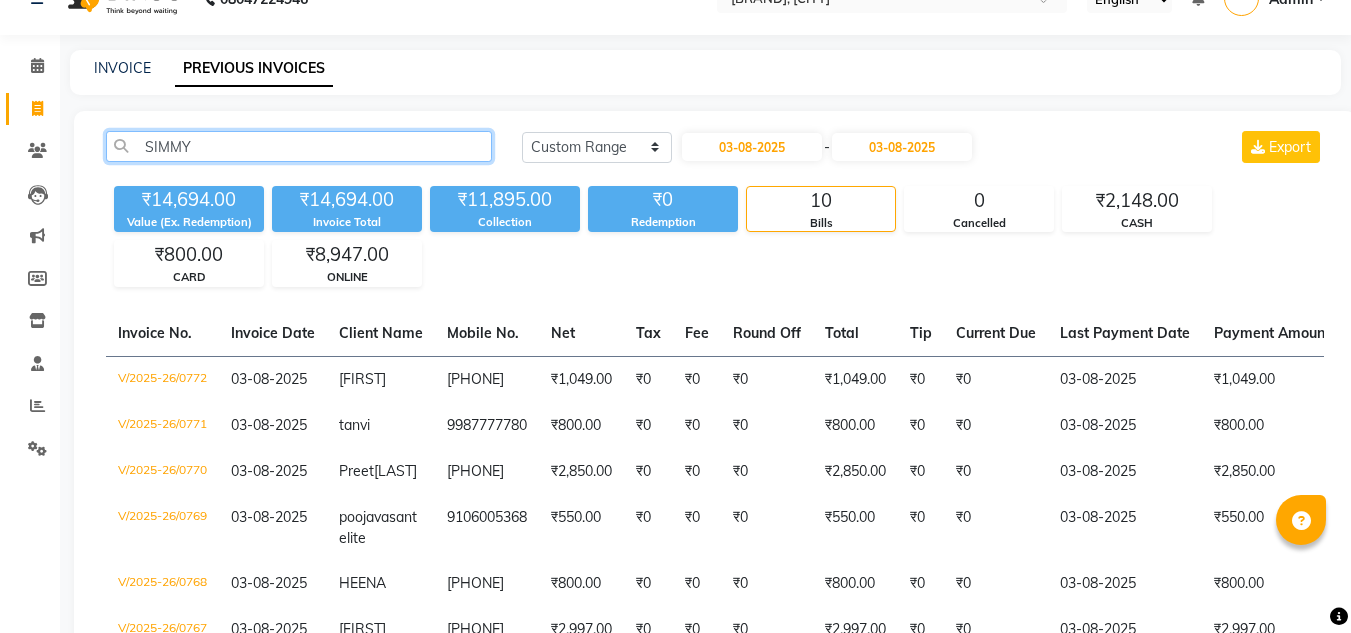 scroll, scrollTop: 405, scrollLeft: 0, axis: vertical 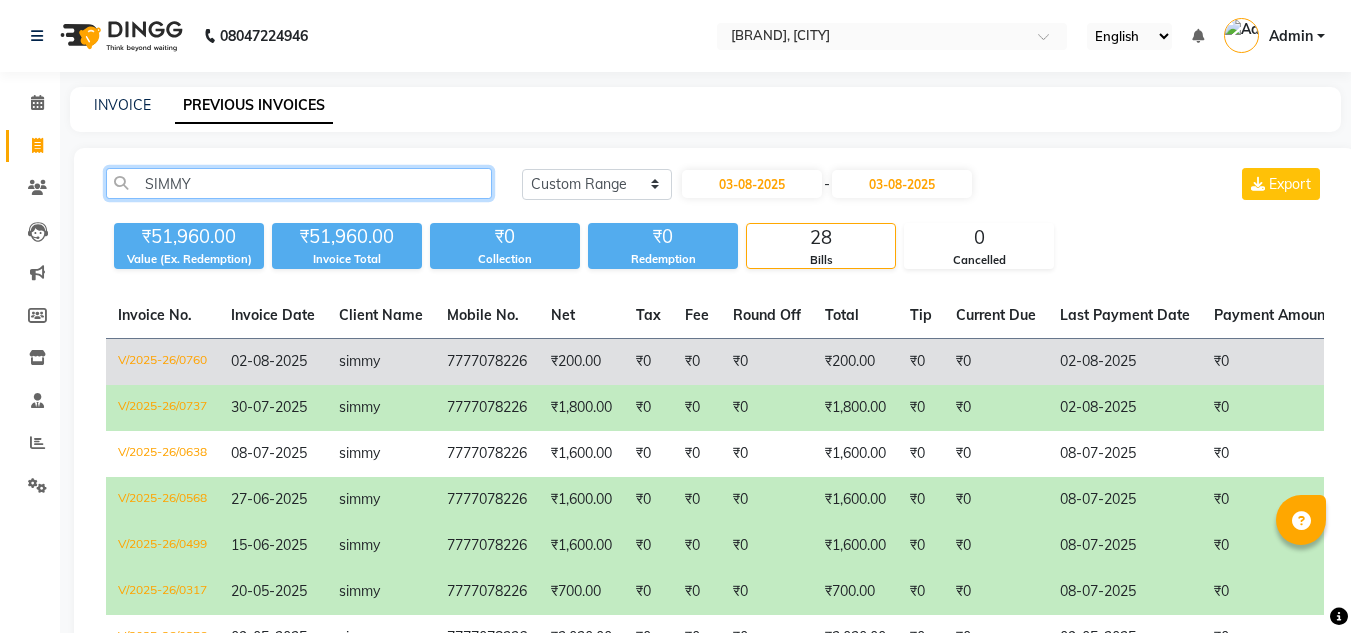 type on "SIMMY" 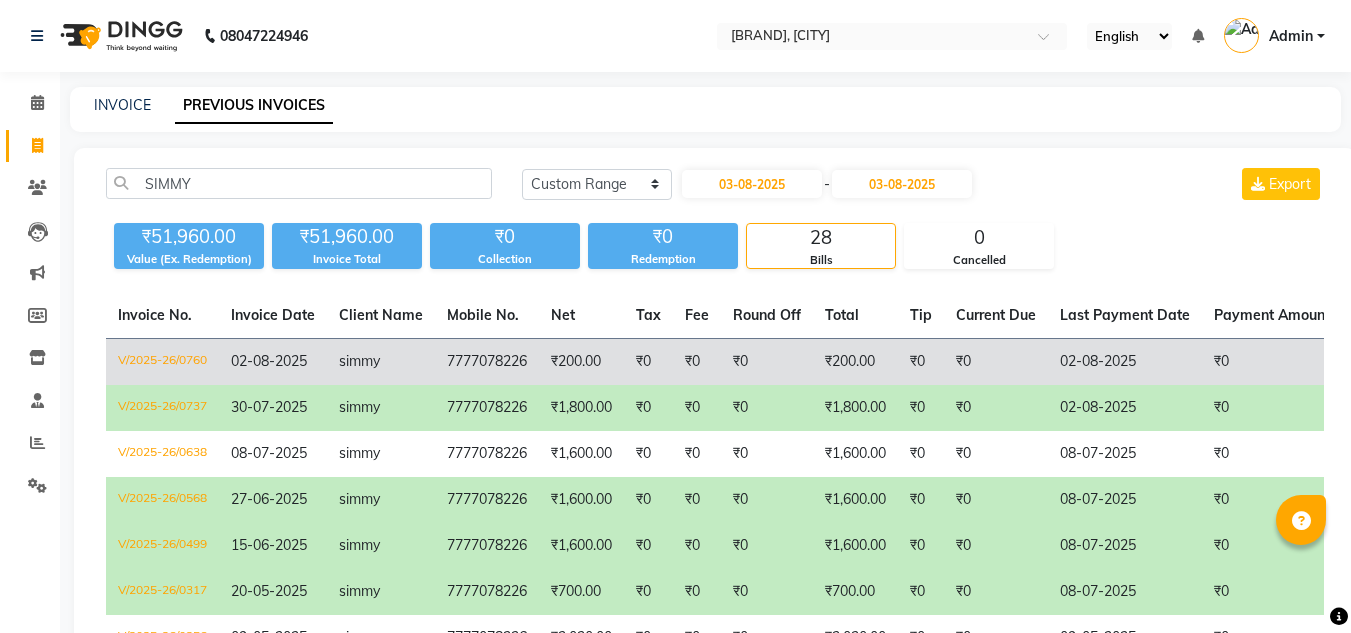 click on "simmy" 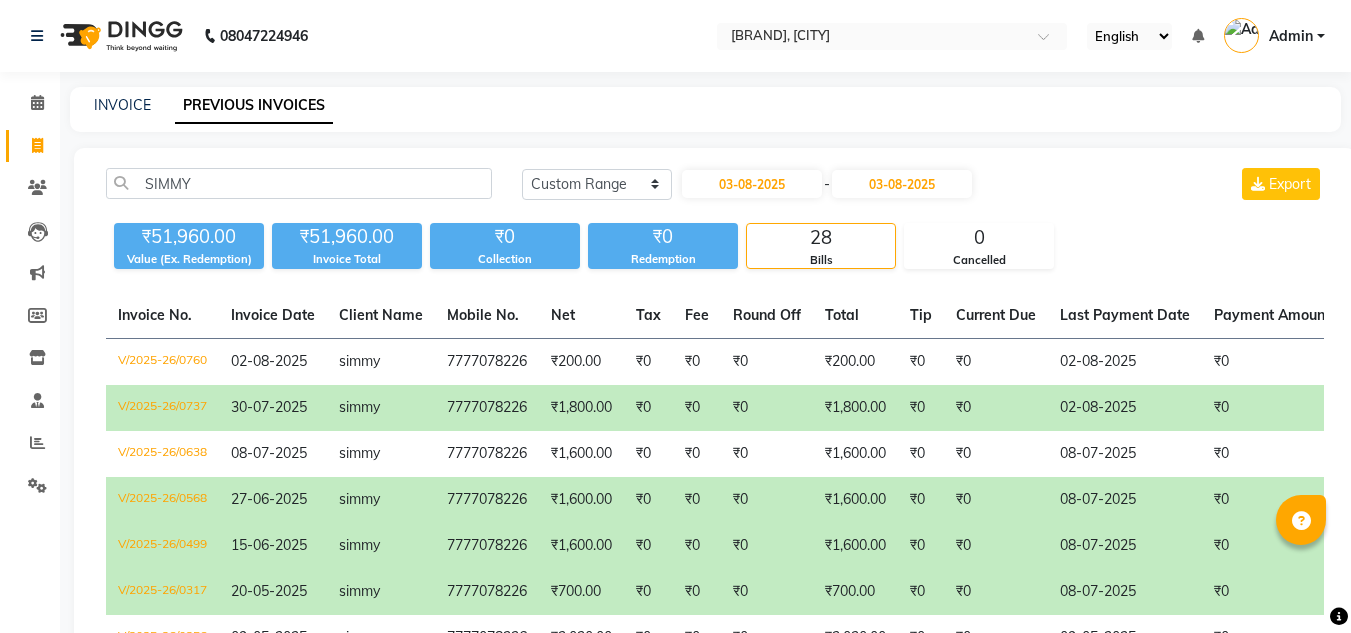 click on "7777078226" 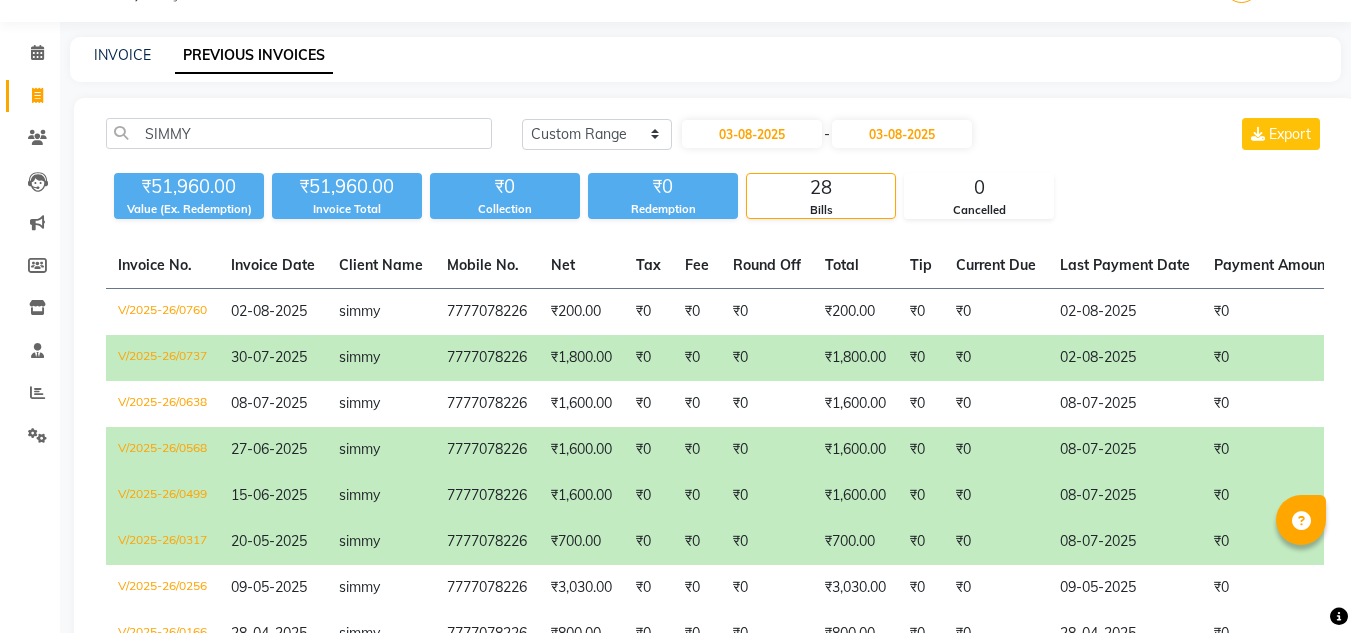 scroll, scrollTop: 49, scrollLeft: 0, axis: vertical 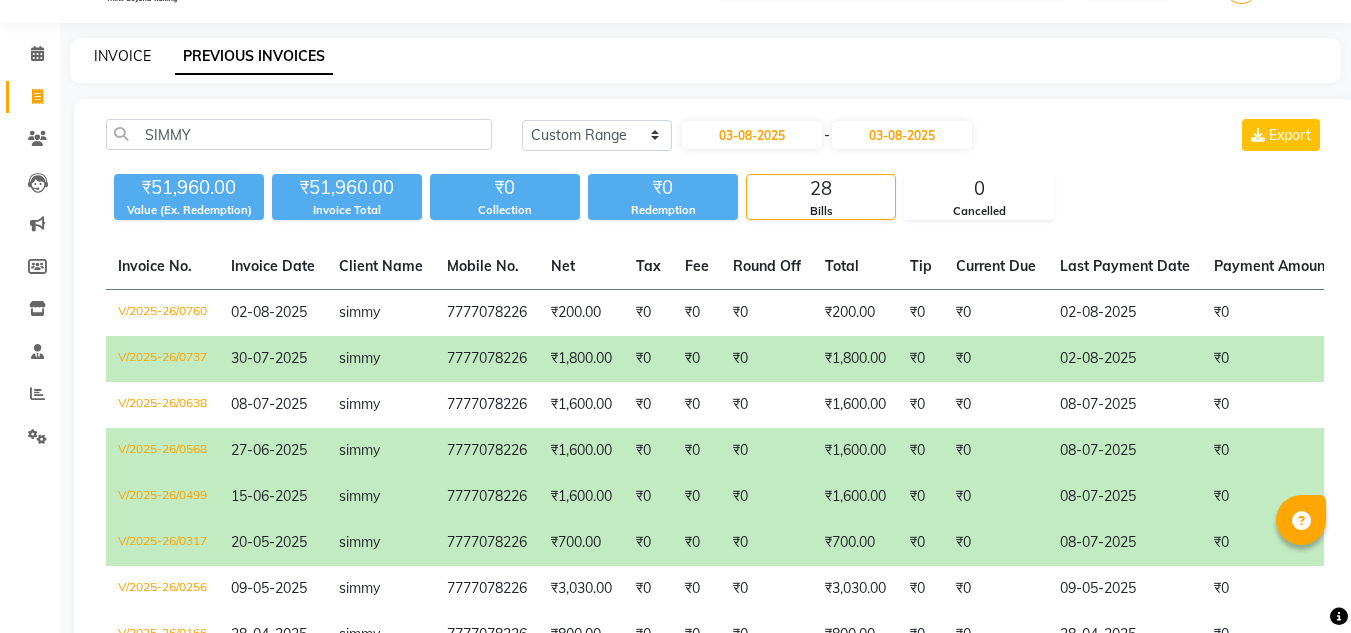 click on "INVOICE" 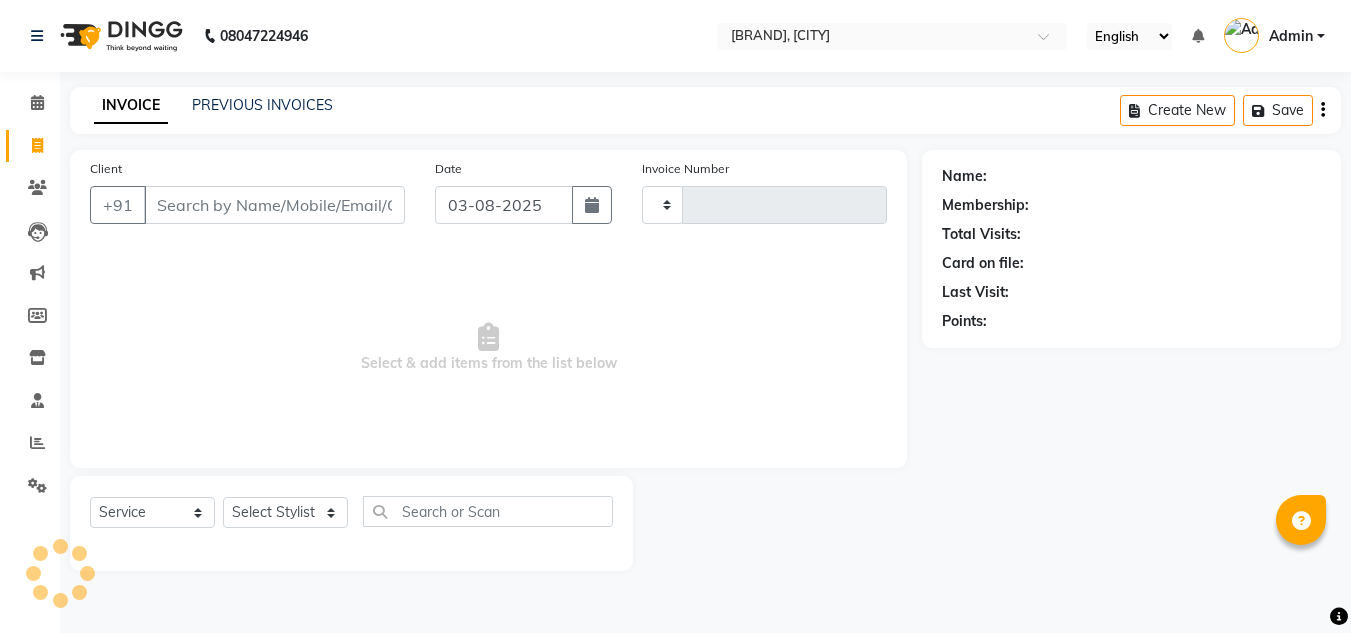 scroll, scrollTop: 0, scrollLeft: 0, axis: both 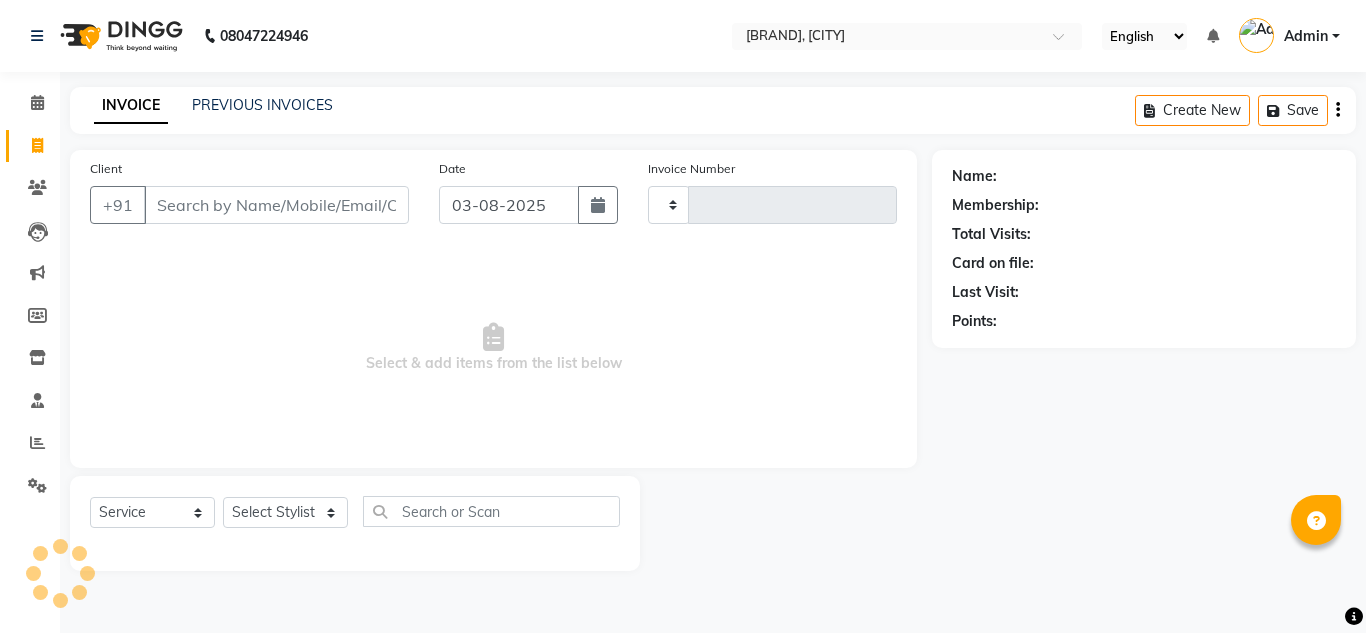 type on "0773" 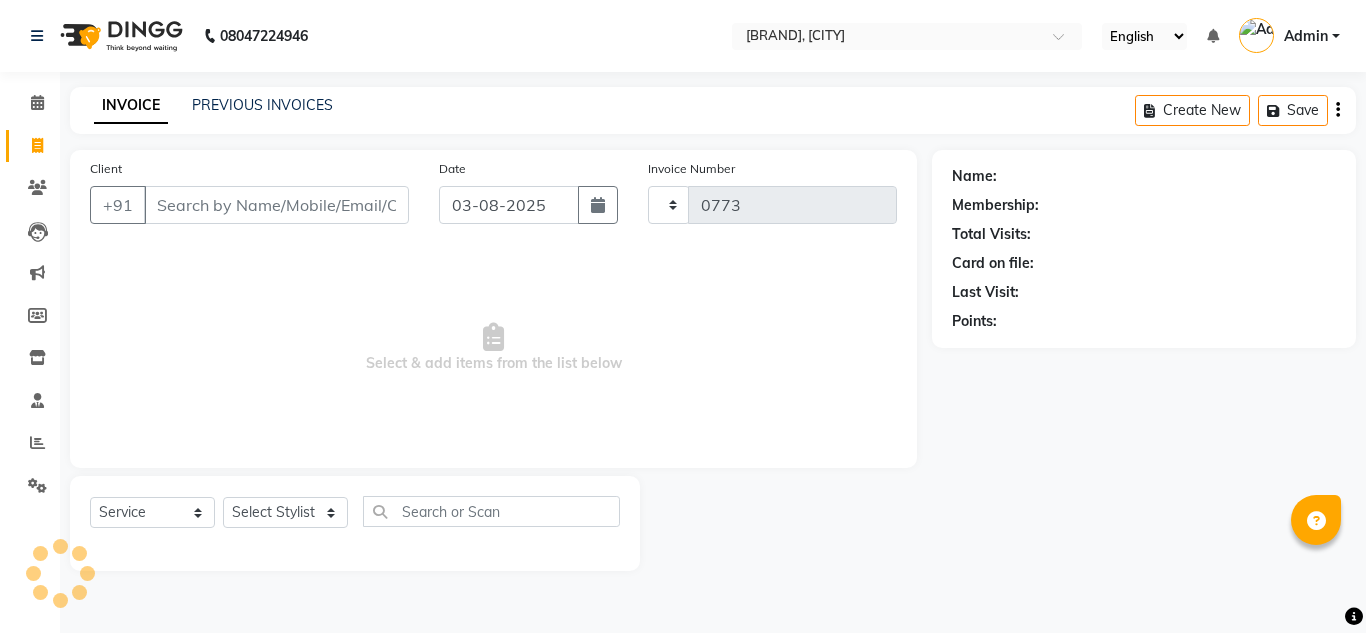 select on "4941" 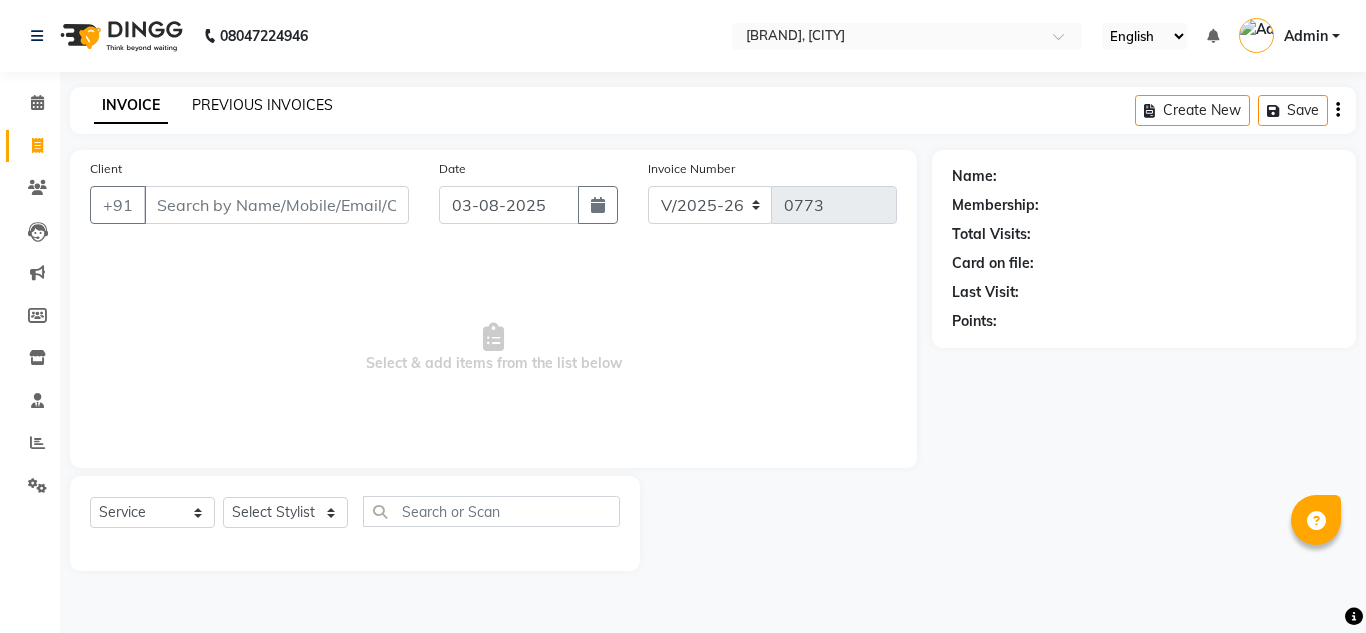 click on "PREVIOUS INVOICES" 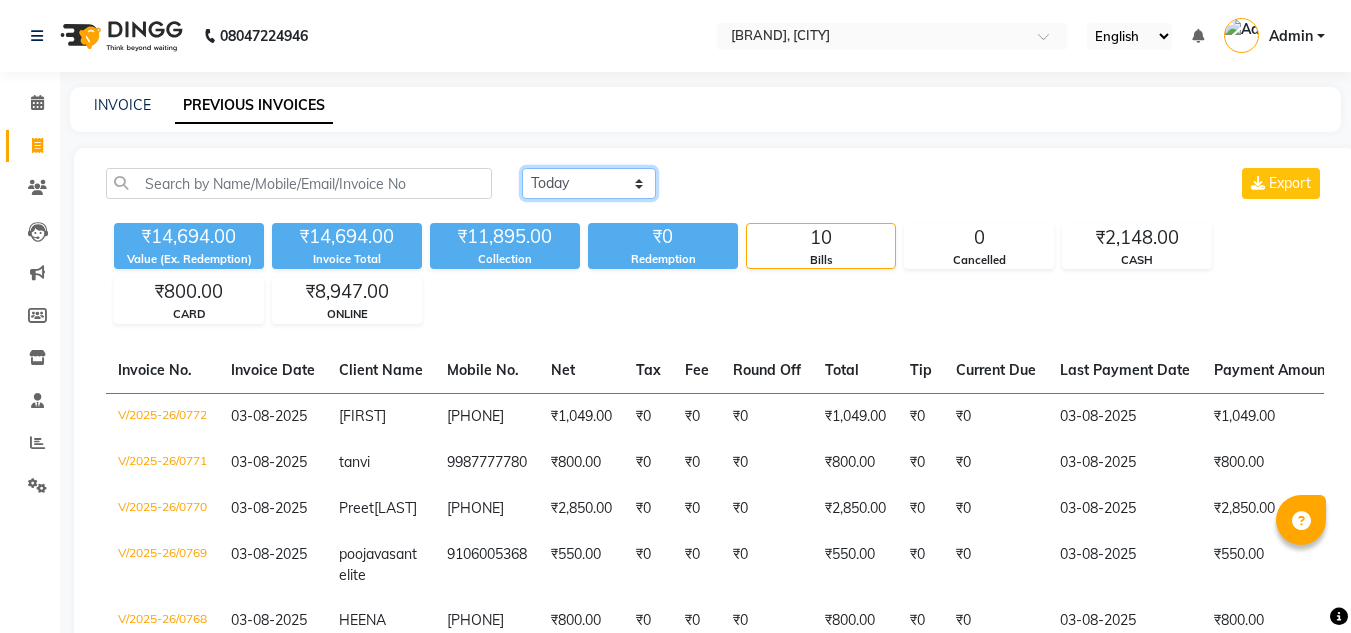 click on "Today Yesterday Custom Range" 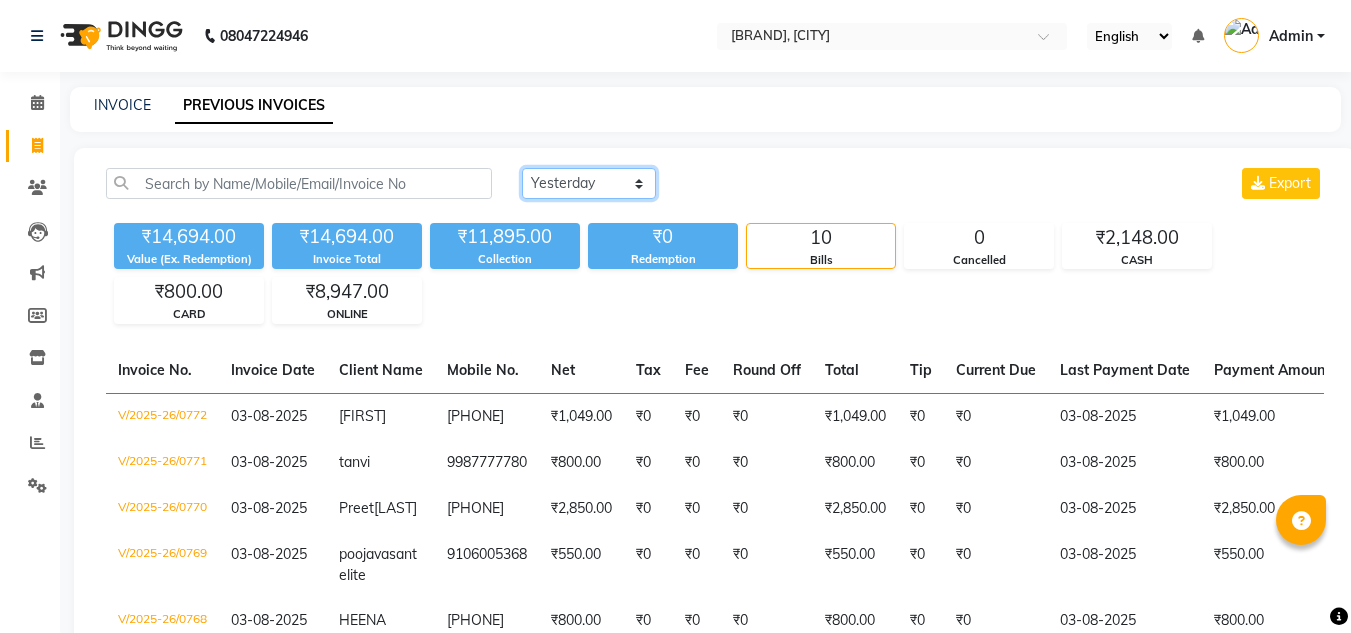 click on "Today Yesterday Custom Range" 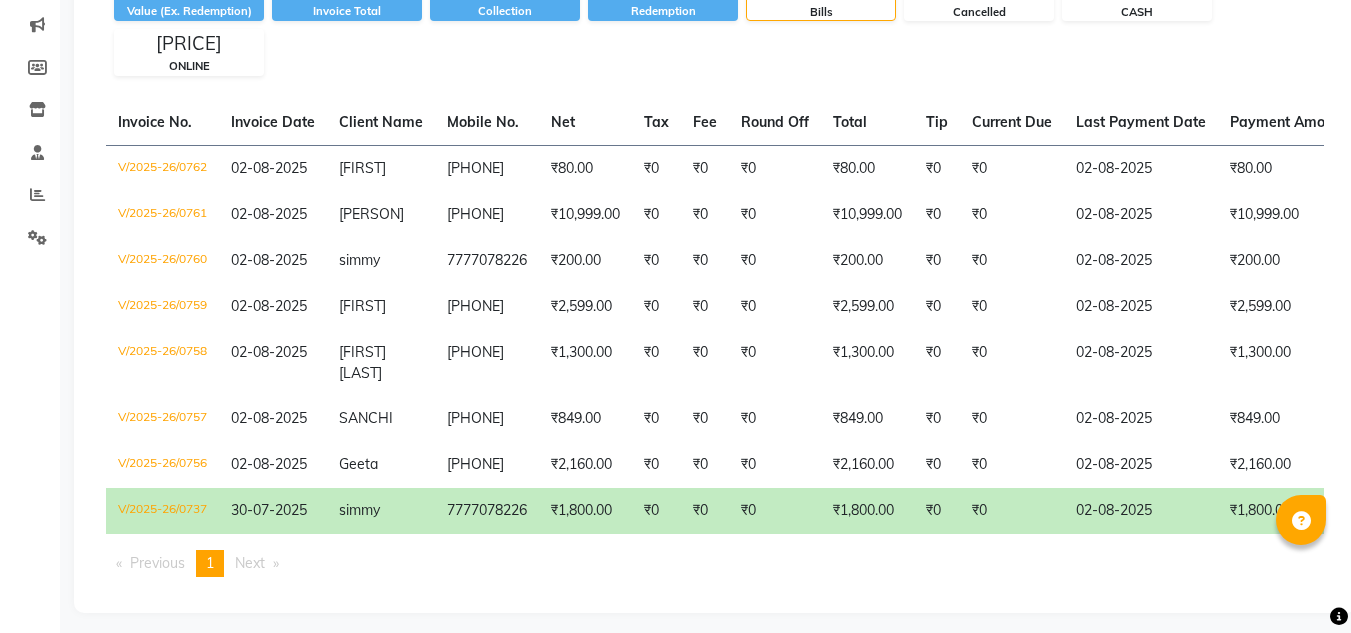 scroll, scrollTop: 253, scrollLeft: 0, axis: vertical 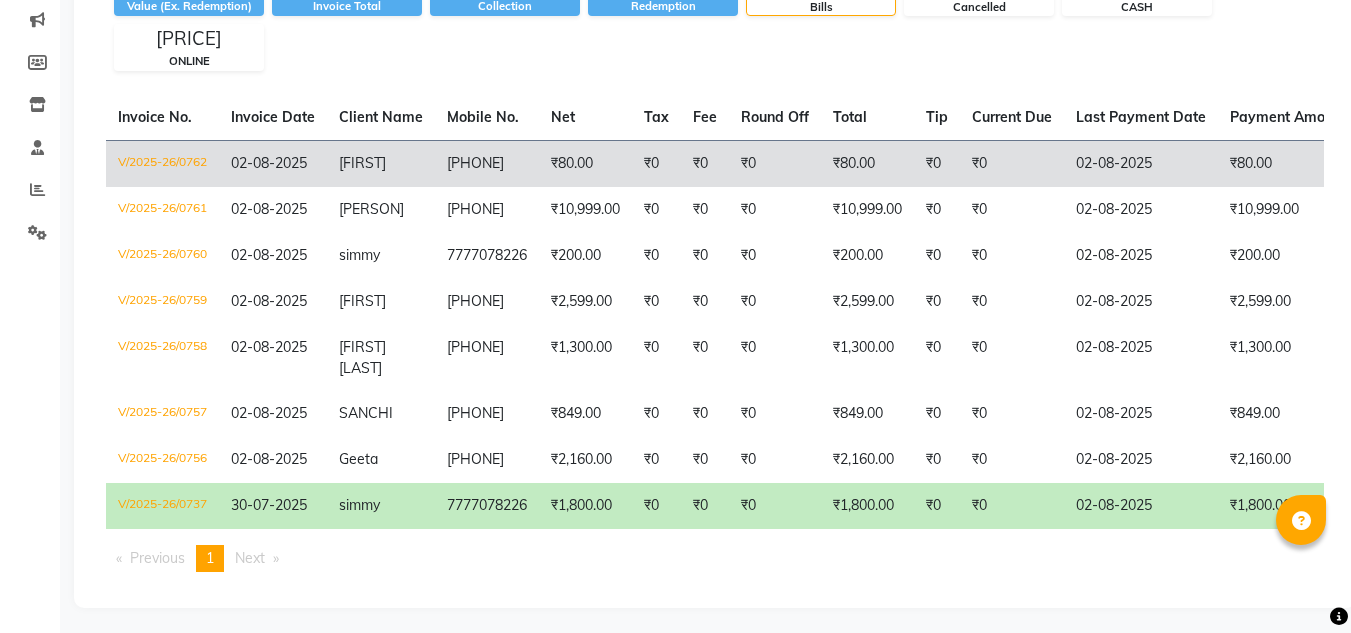click on "₹80.00" 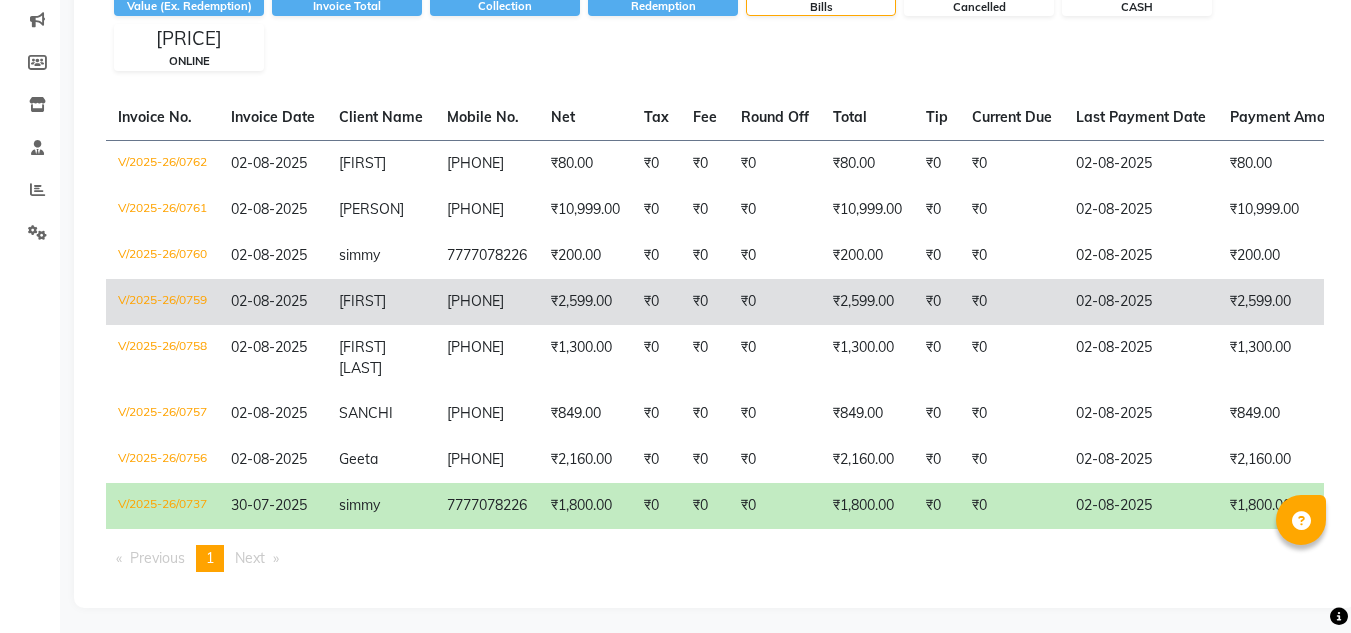 click on "[FIRST]" 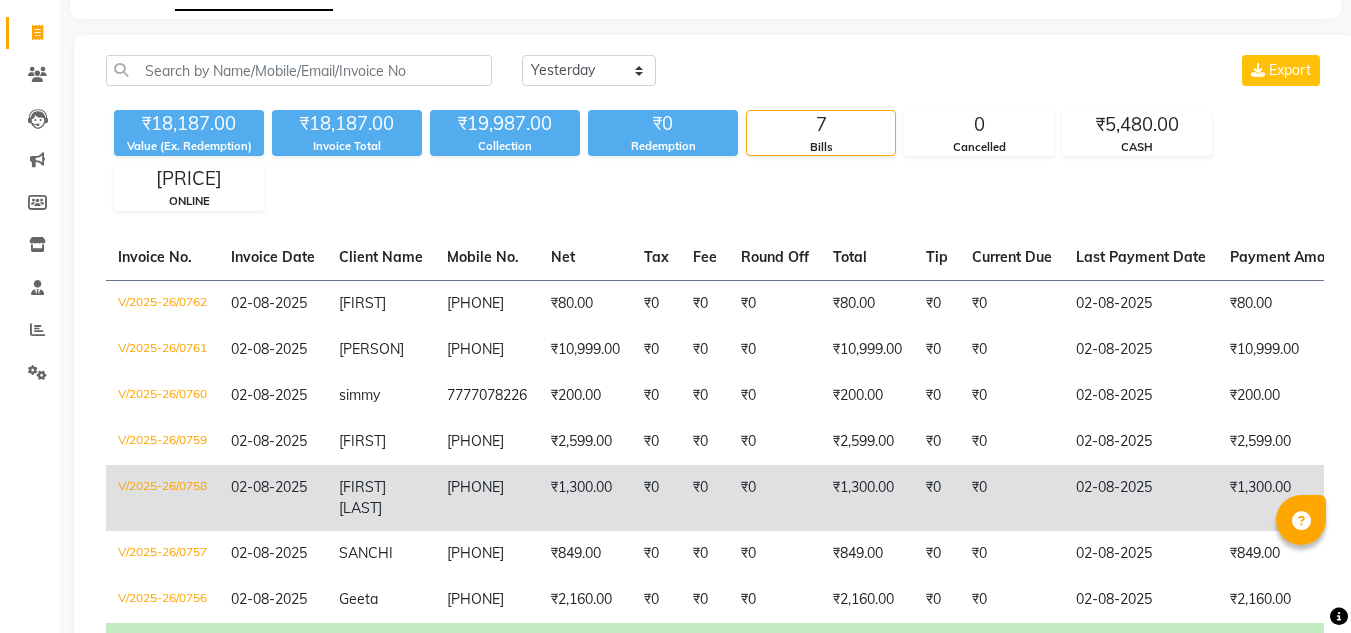 scroll, scrollTop: 112, scrollLeft: 0, axis: vertical 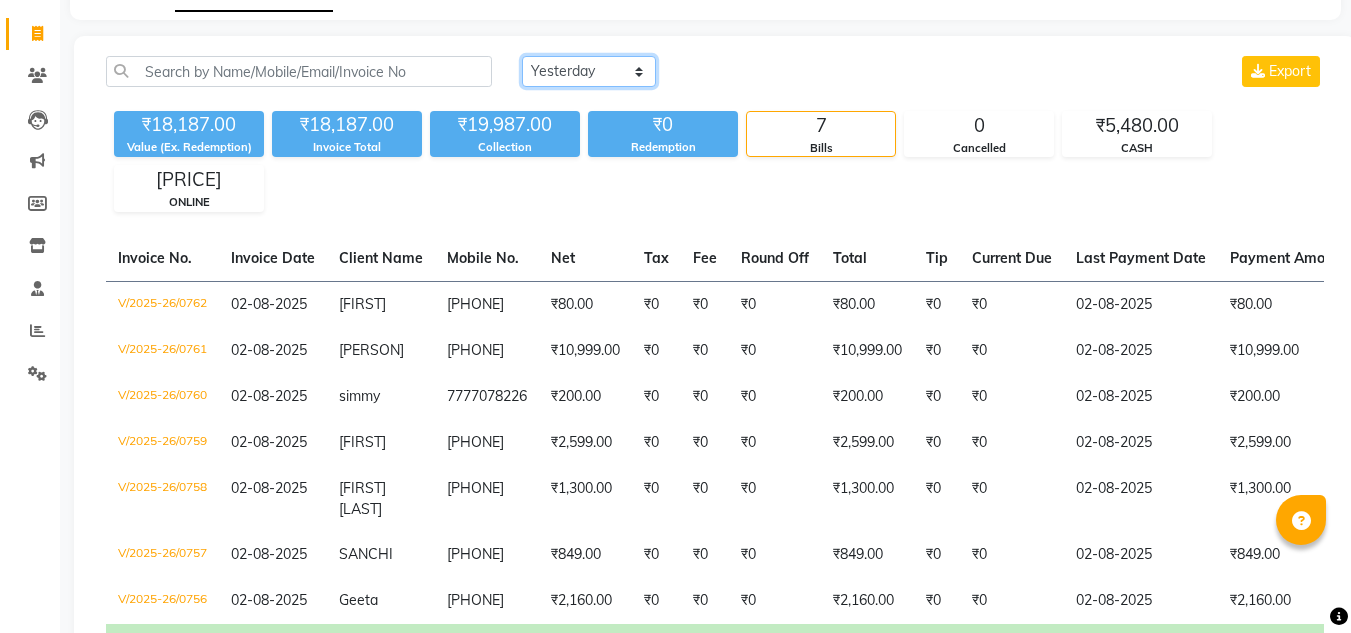 click on "Today Yesterday Custom Range" 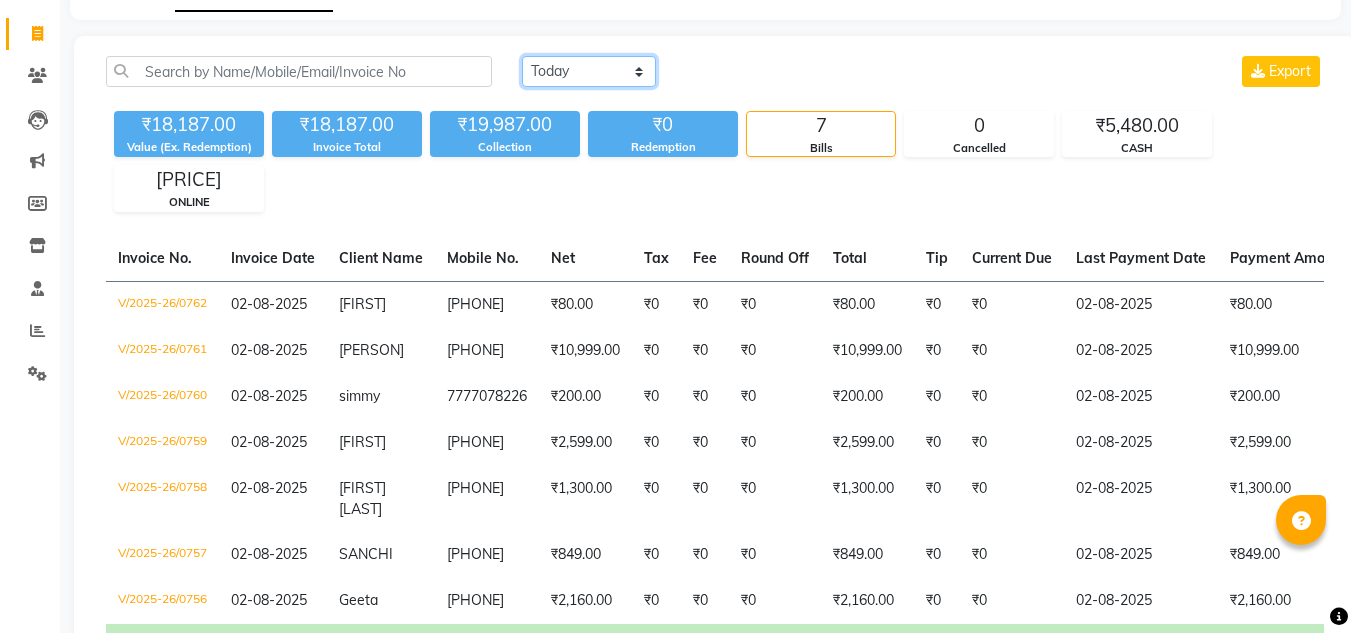 click on "Today Yesterday Custom Range" 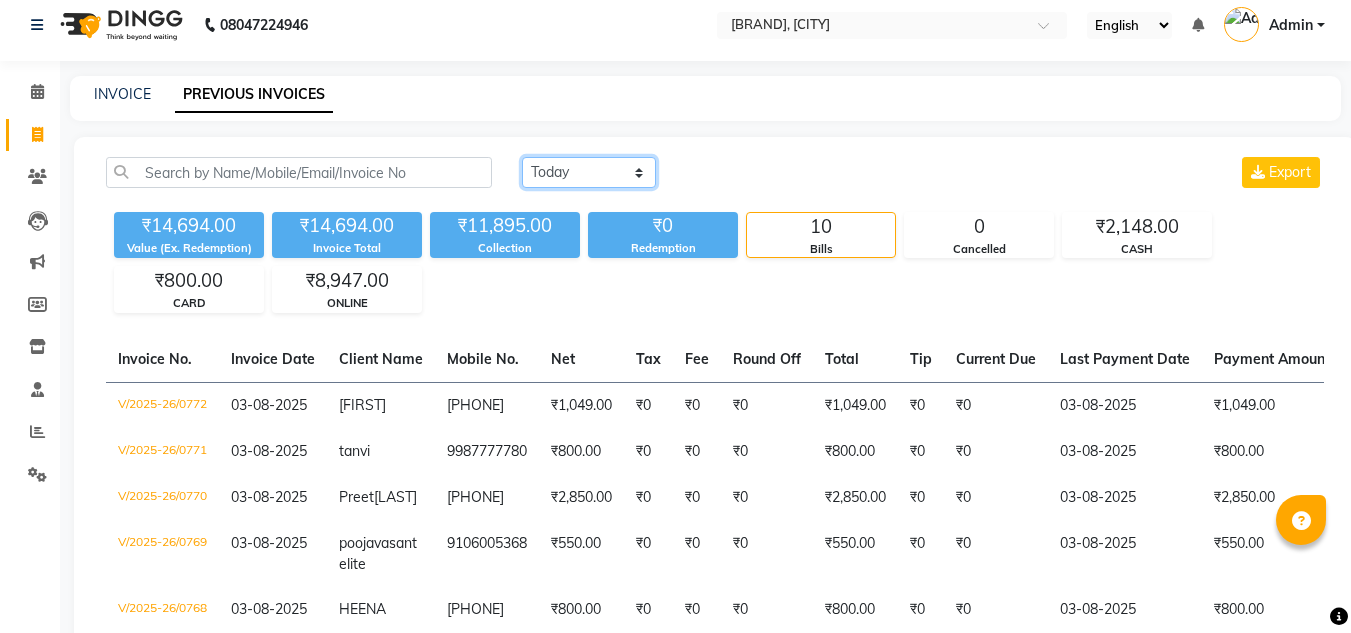scroll, scrollTop: 5, scrollLeft: 0, axis: vertical 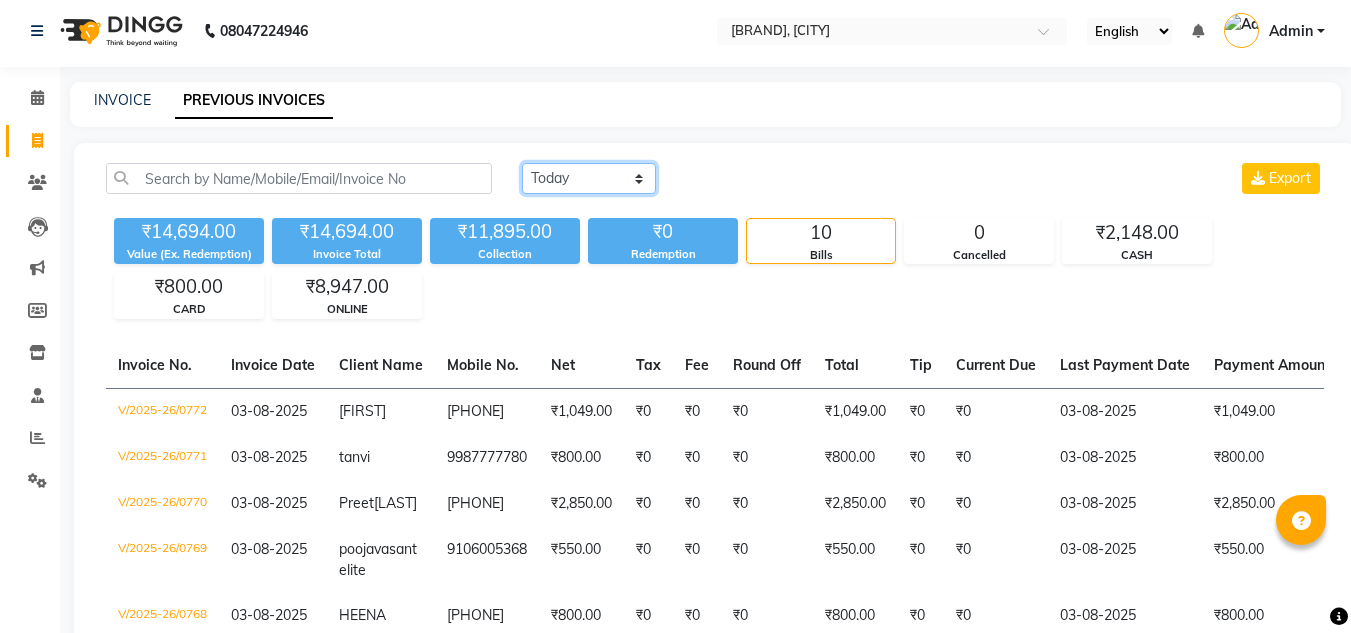 click on "Today Yesterday Custom Range" 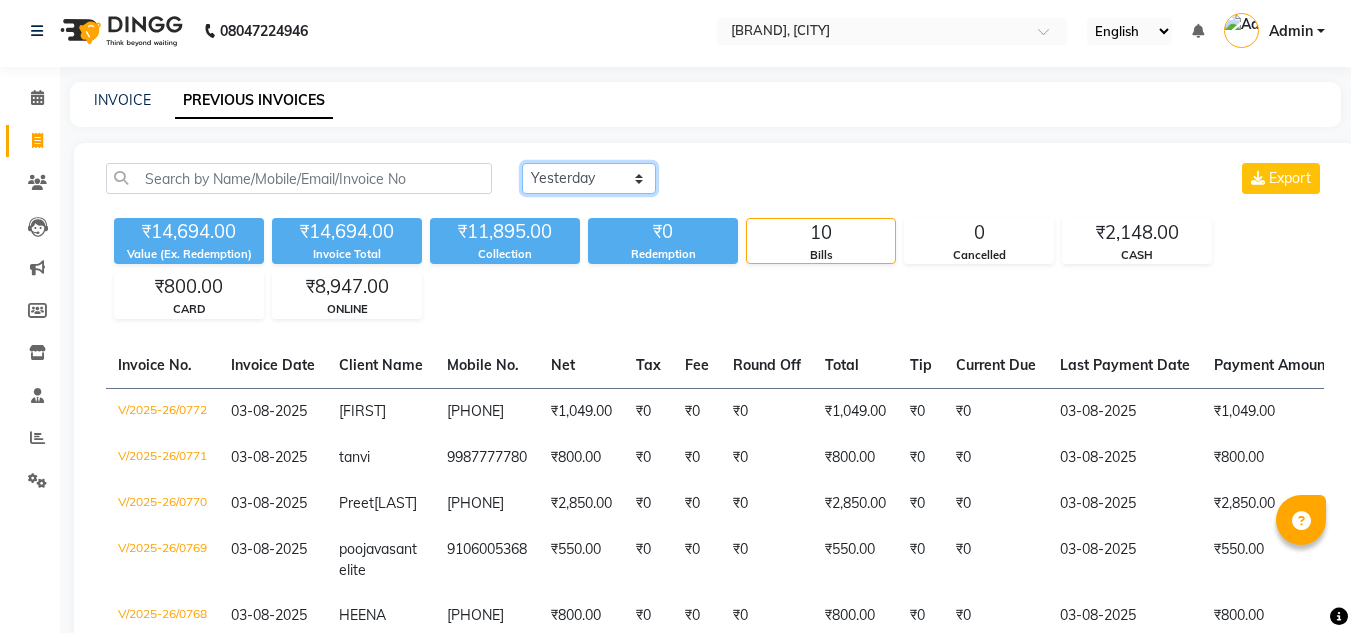click on "Today Yesterday Custom Range" 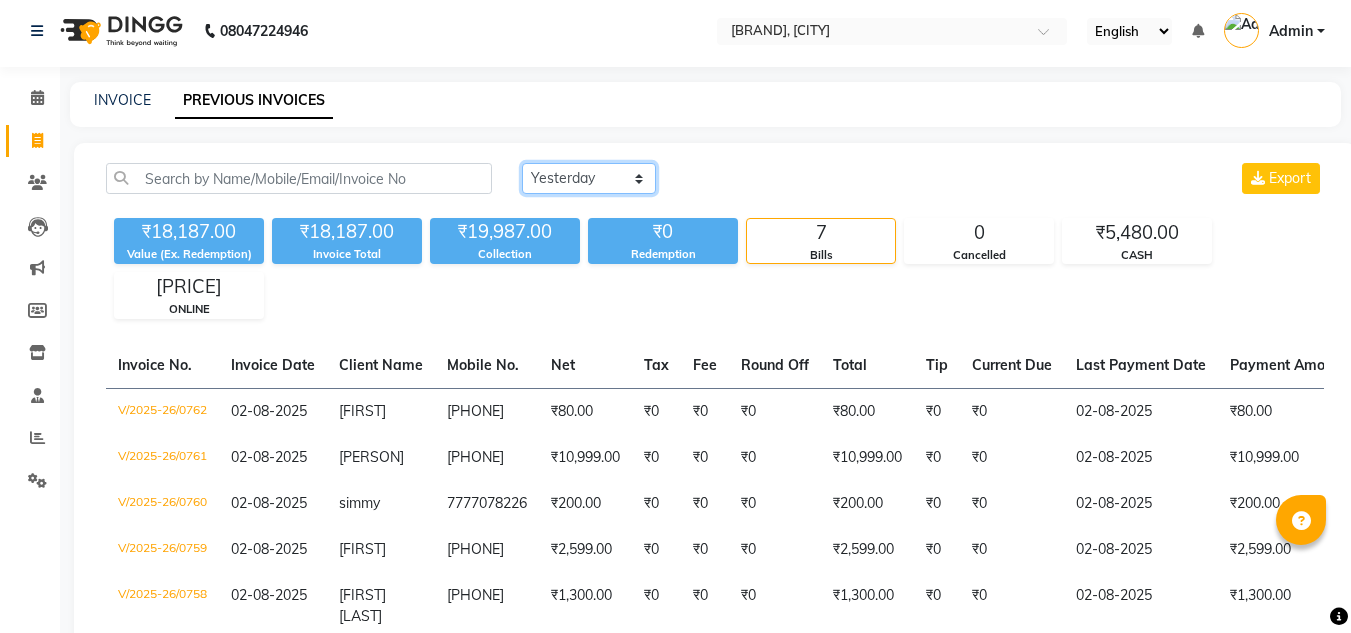 scroll, scrollTop: 253, scrollLeft: 0, axis: vertical 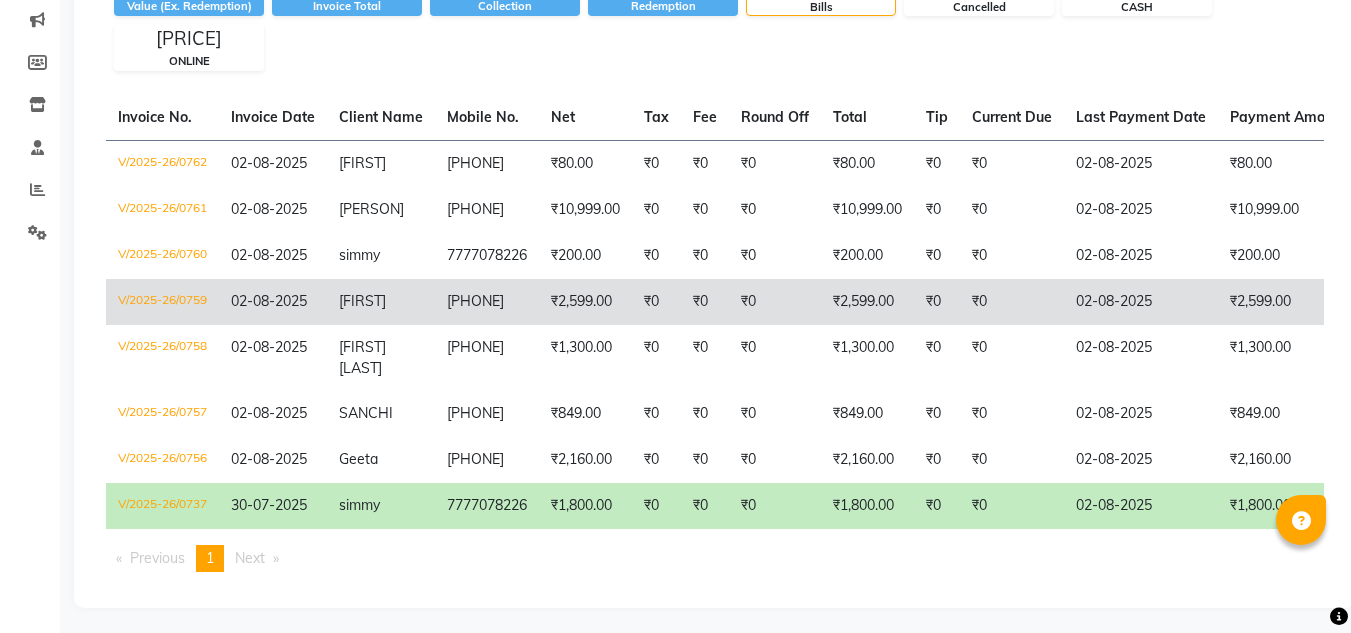 click on "₹0" 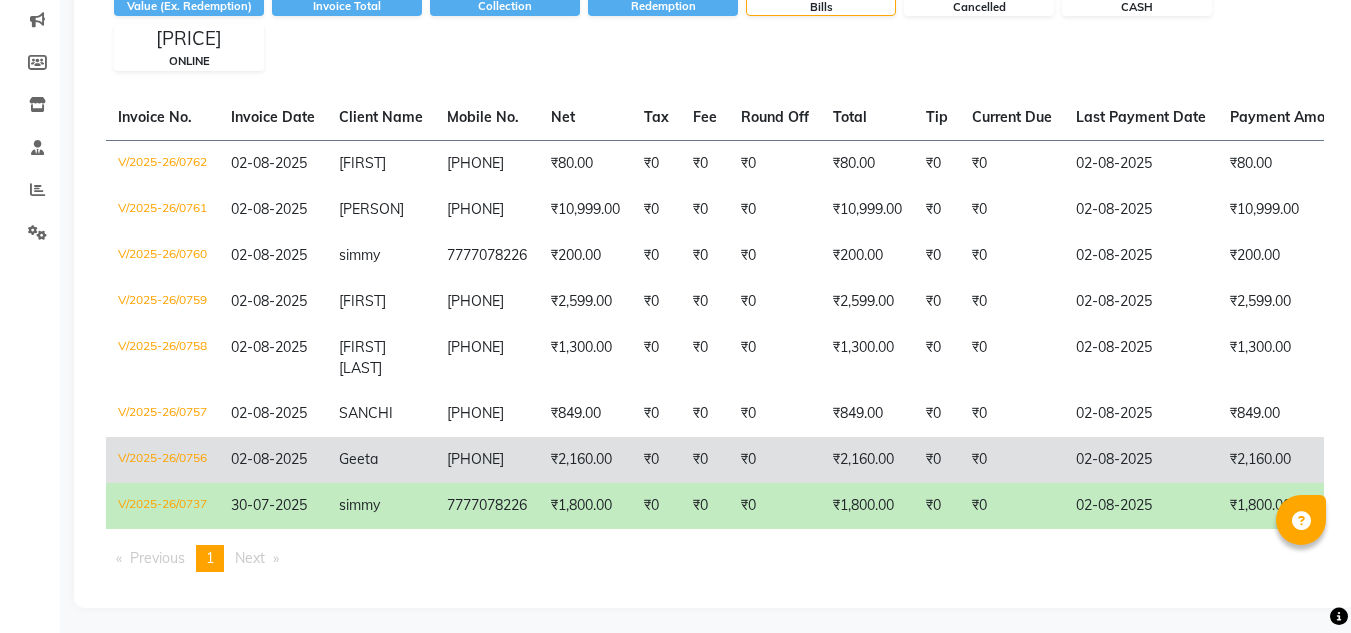 click on "02-08-2025" 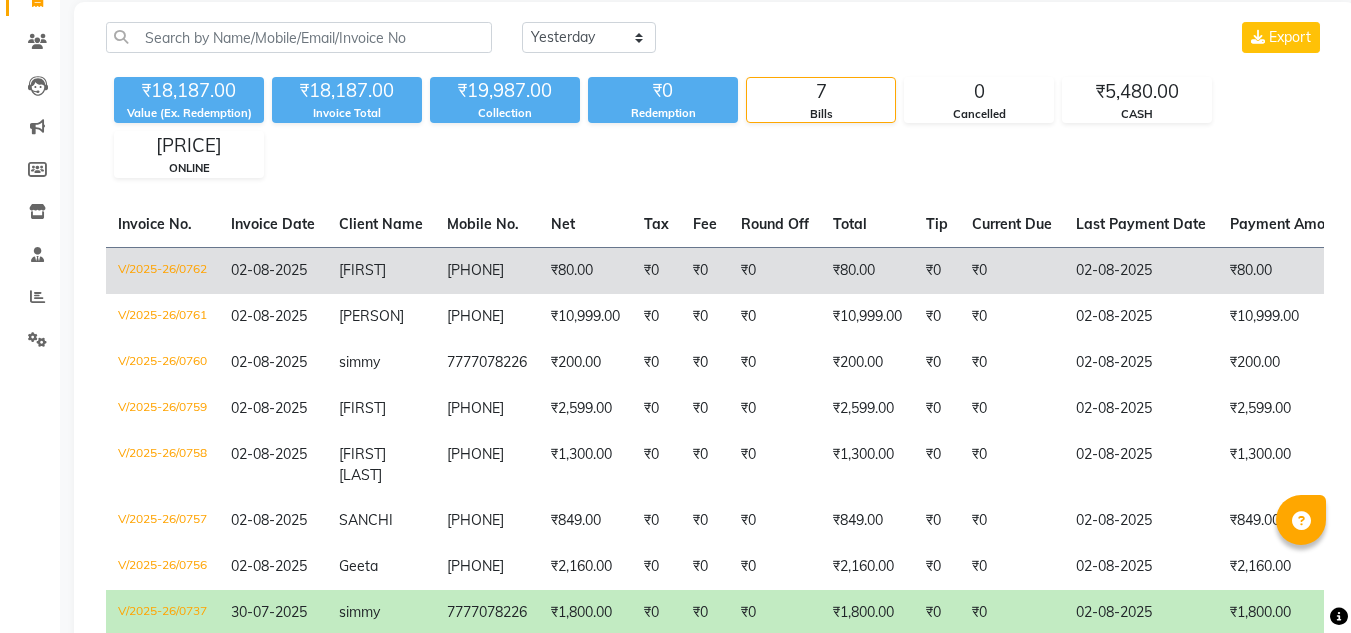 scroll, scrollTop: 145, scrollLeft: 0, axis: vertical 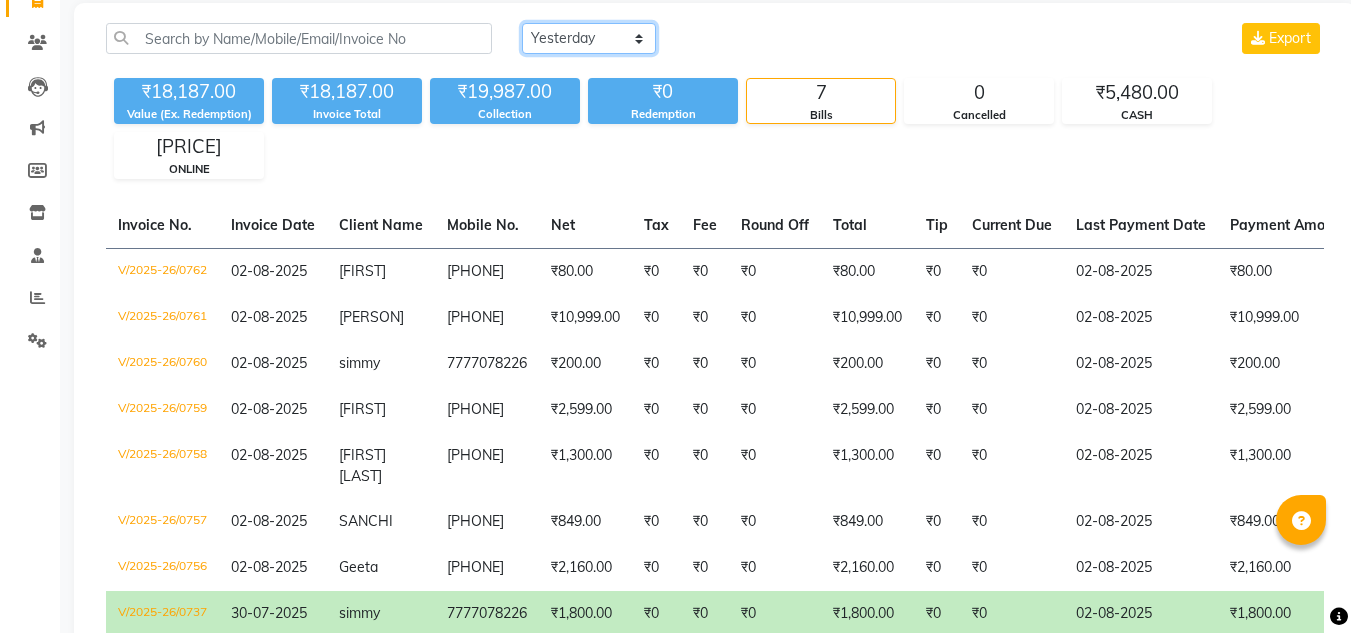 click on "Today Yesterday Custom Range" 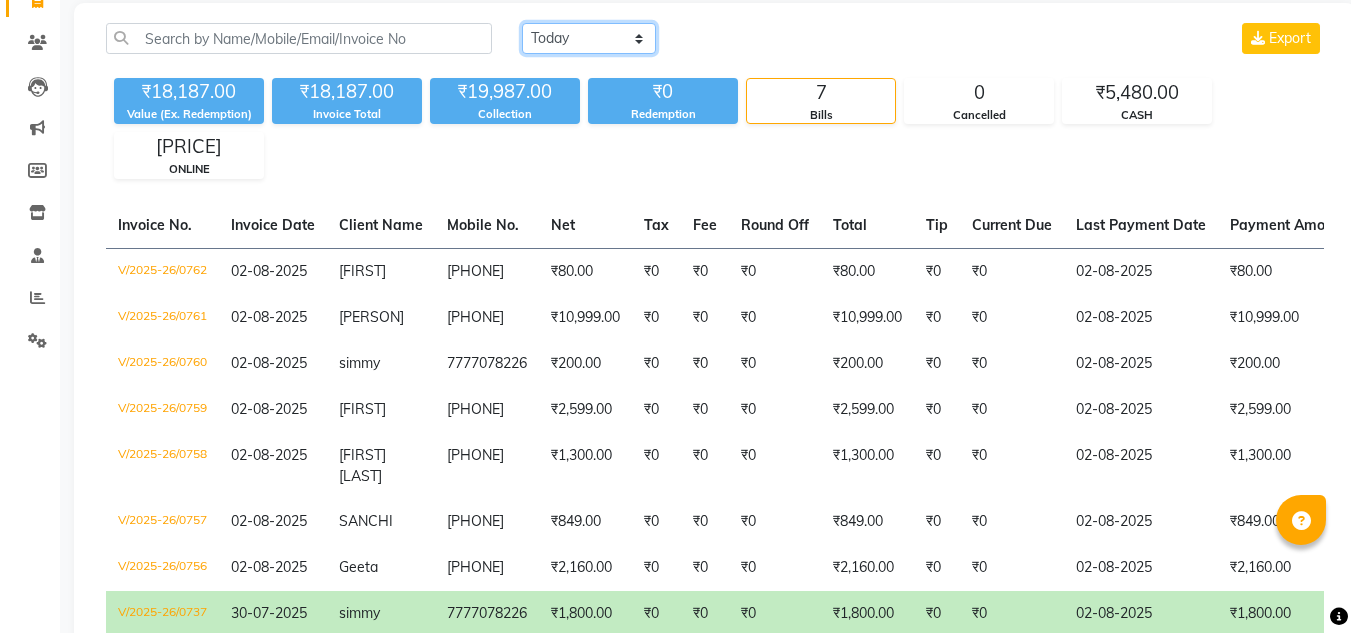 click on "Today Yesterday Custom Range" 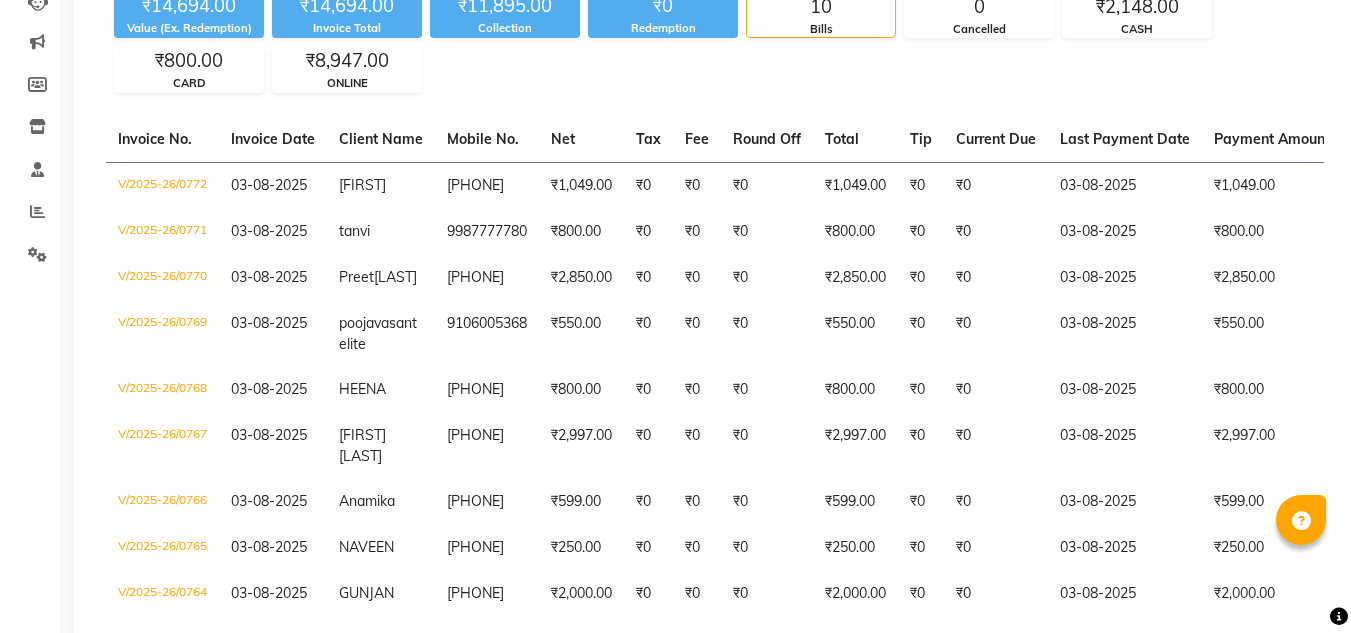 scroll, scrollTop: 405, scrollLeft: 0, axis: vertical 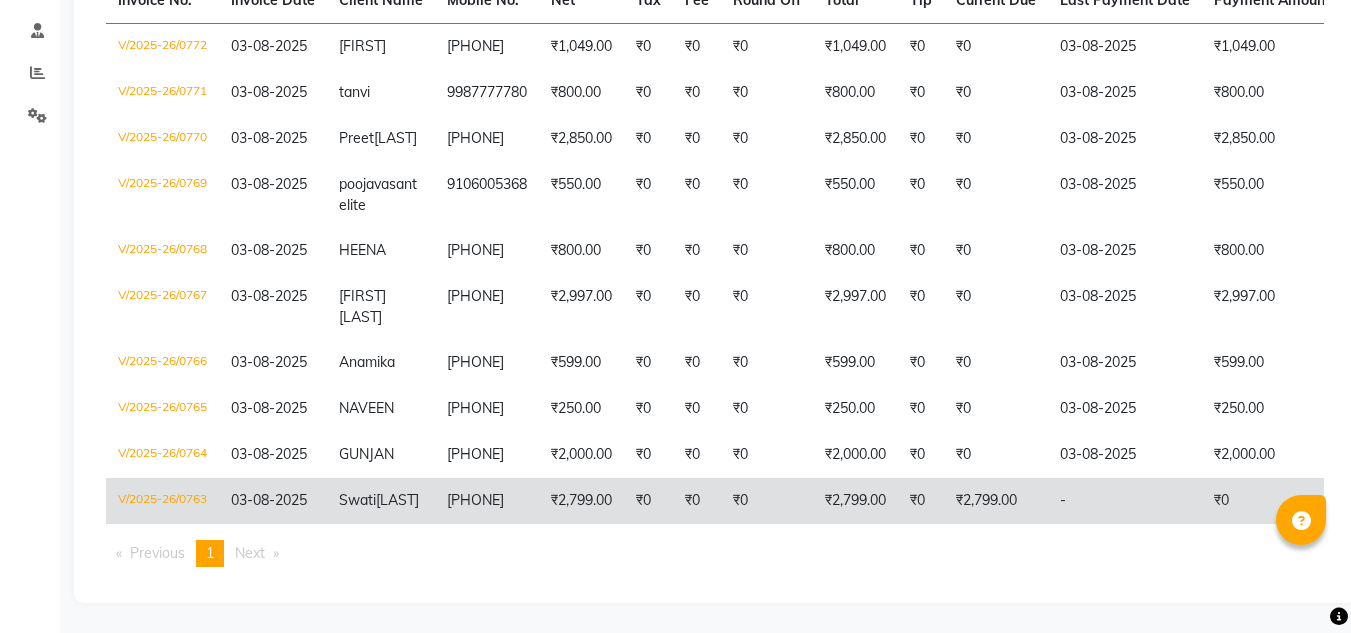 click on "₹2,799.00" 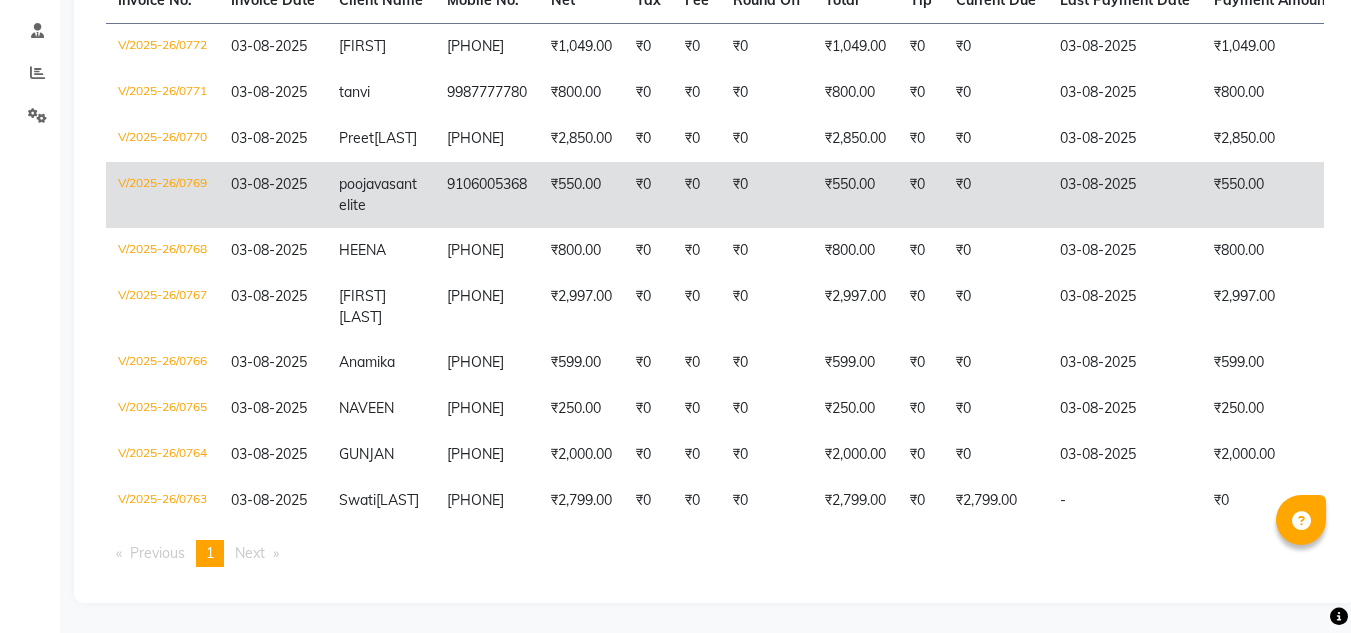 scroll, scrollTop: 0, scrollLeft: 0, axis: both 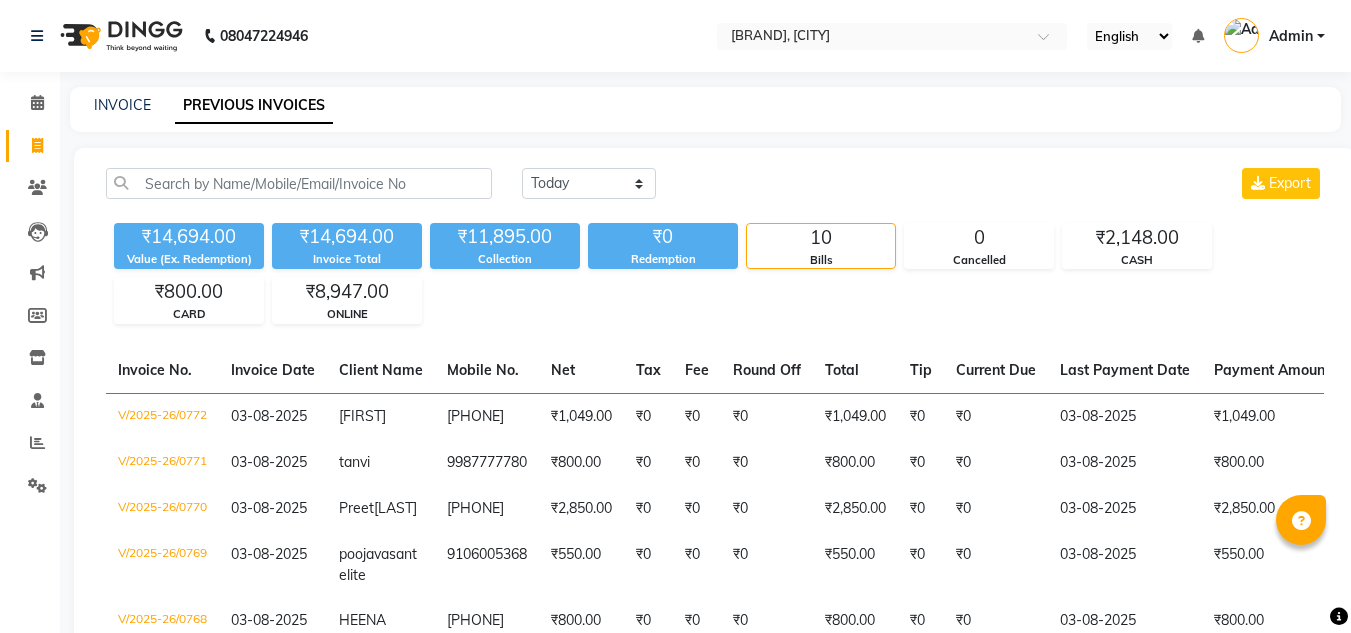 click on "INVOICE" 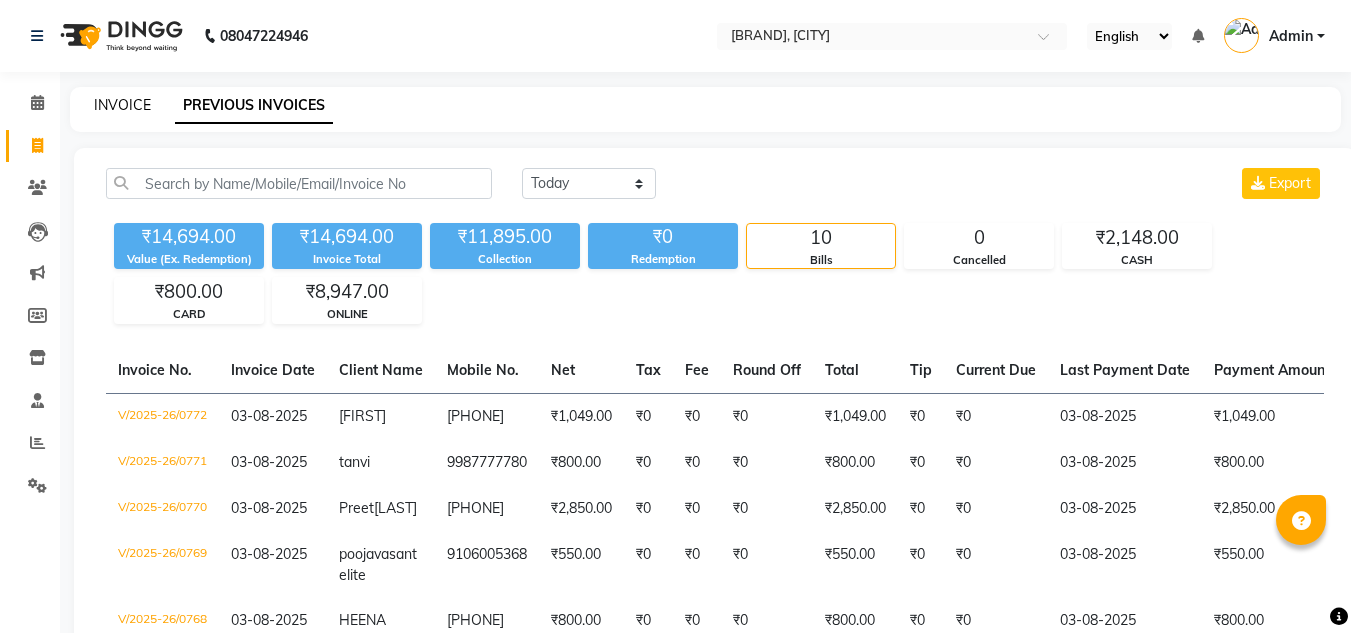 click on "INVOICE" 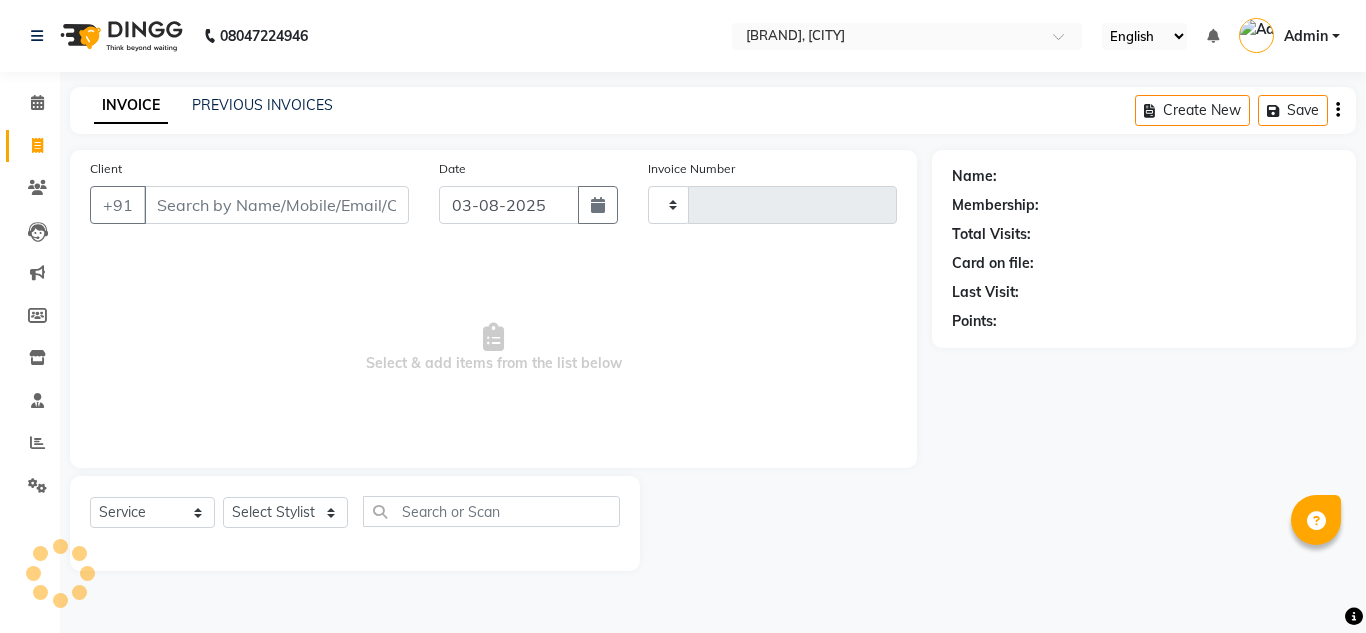 type on "0773" 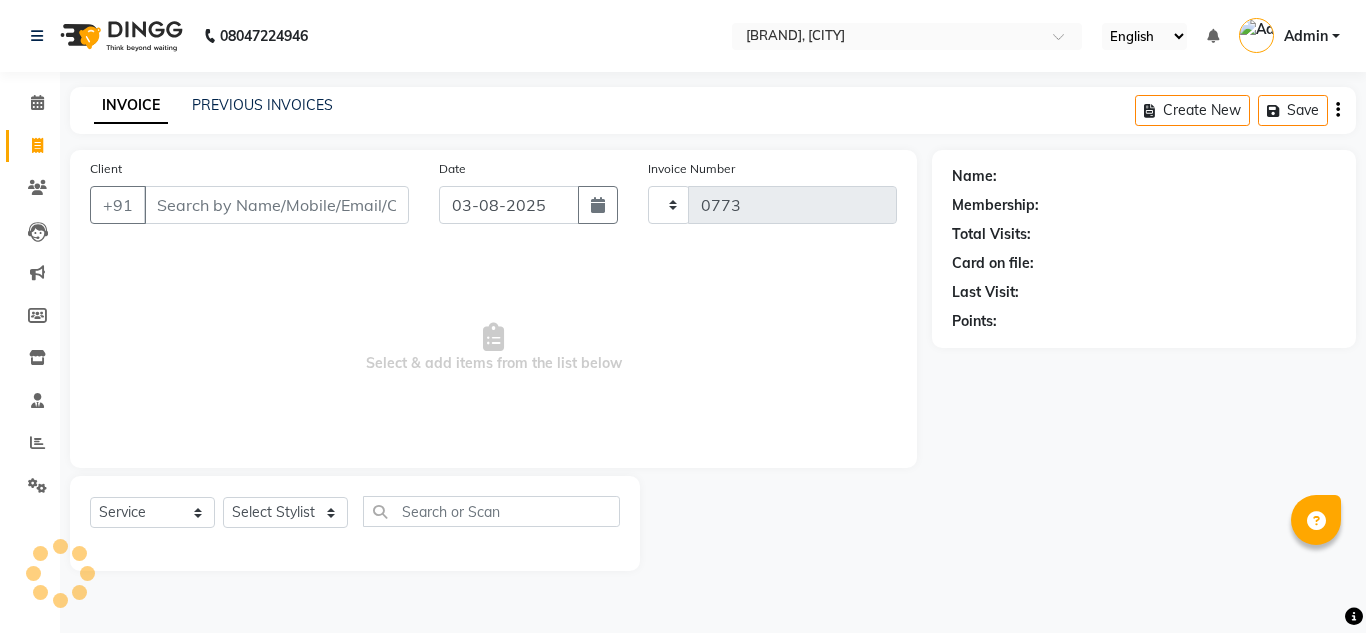 select on "4941" 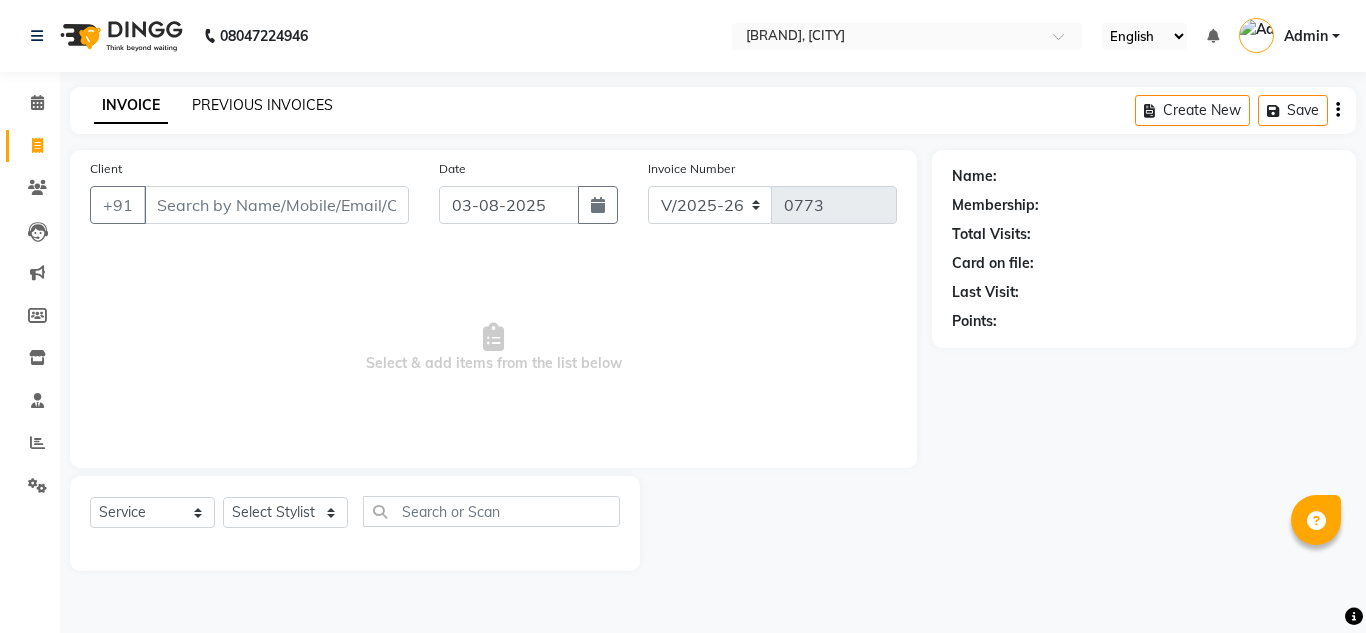 click on "PREVIOUS INVOICES" 